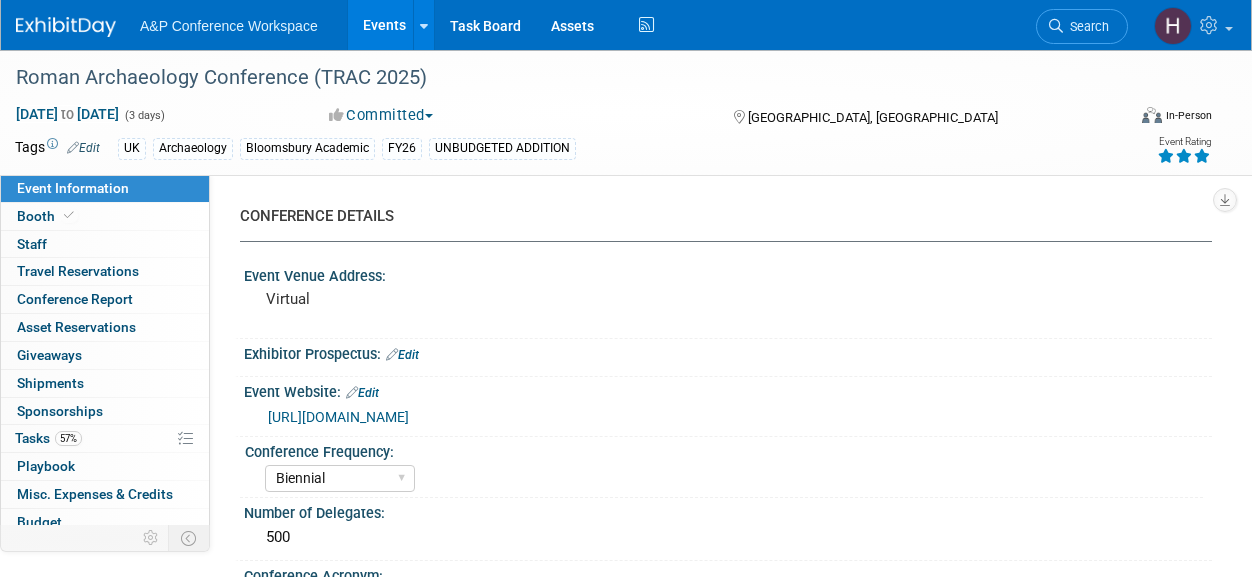 select on "Biennial" 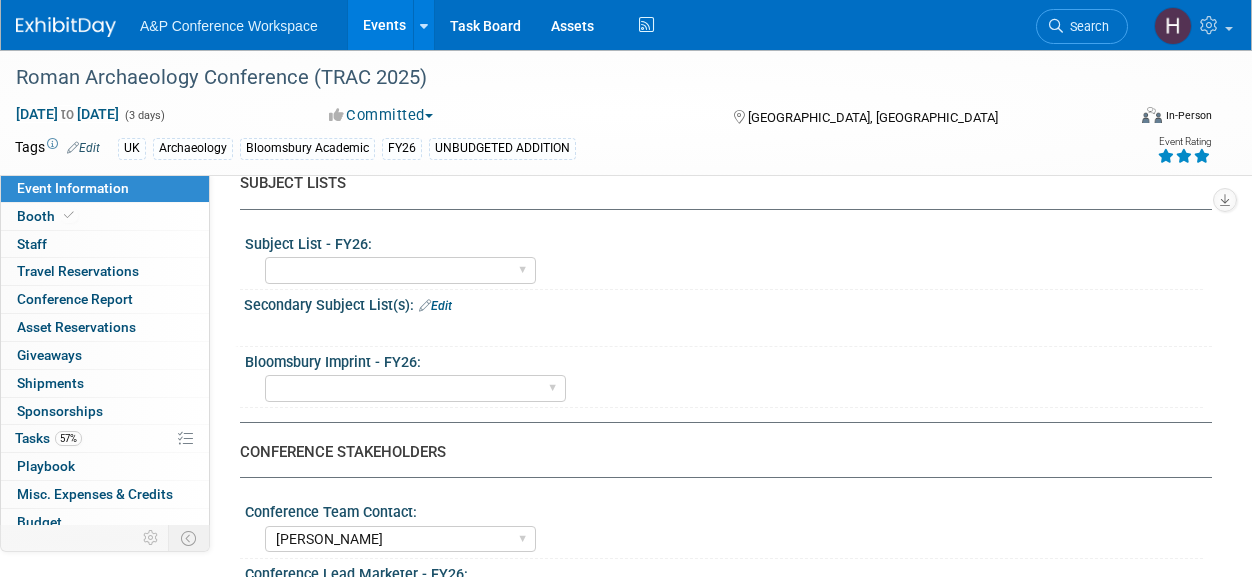 scroll, scrollTop: 670, scrollLeft: 0, axis: vertical 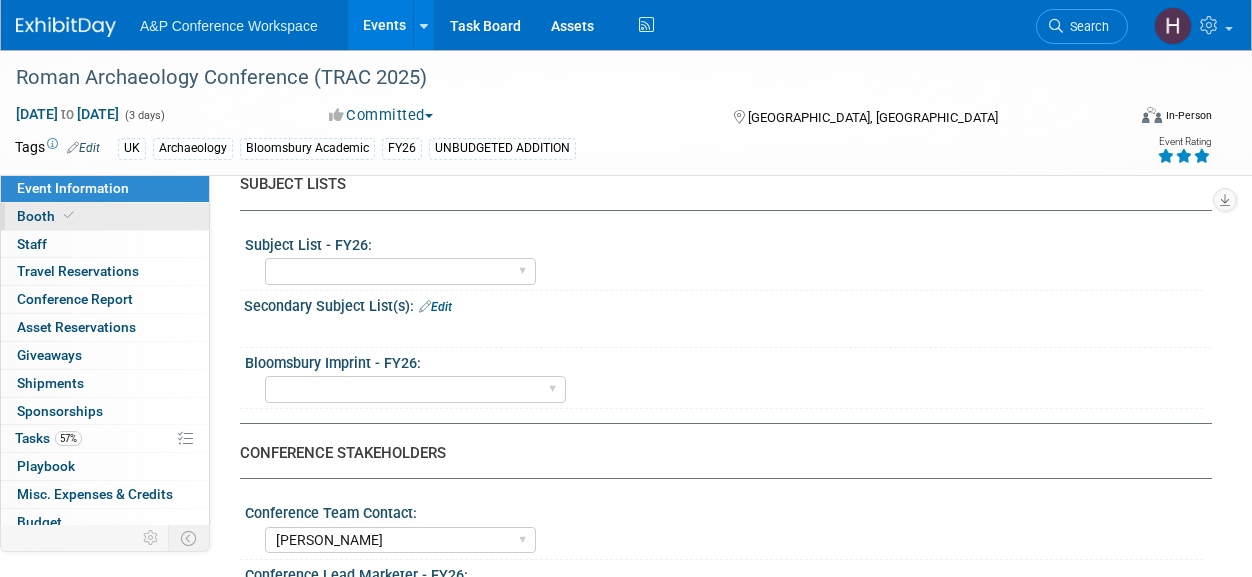click on "Booth" at bounding box center [105, 216] 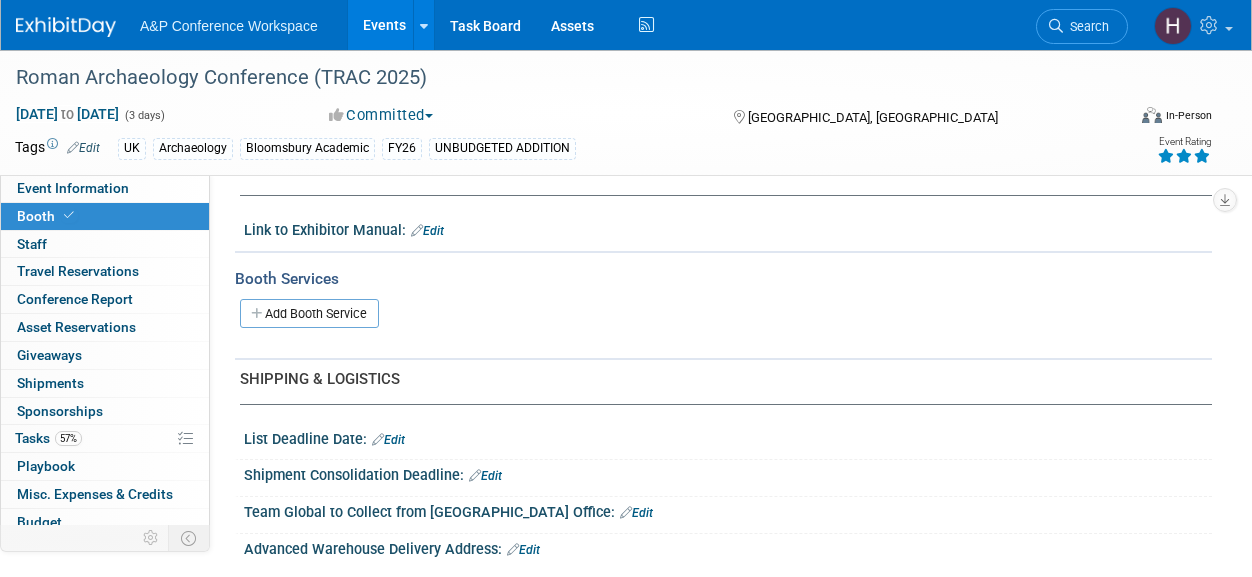 scroll, scrollTop: 656, scrollLeft: 0, axis: vertical 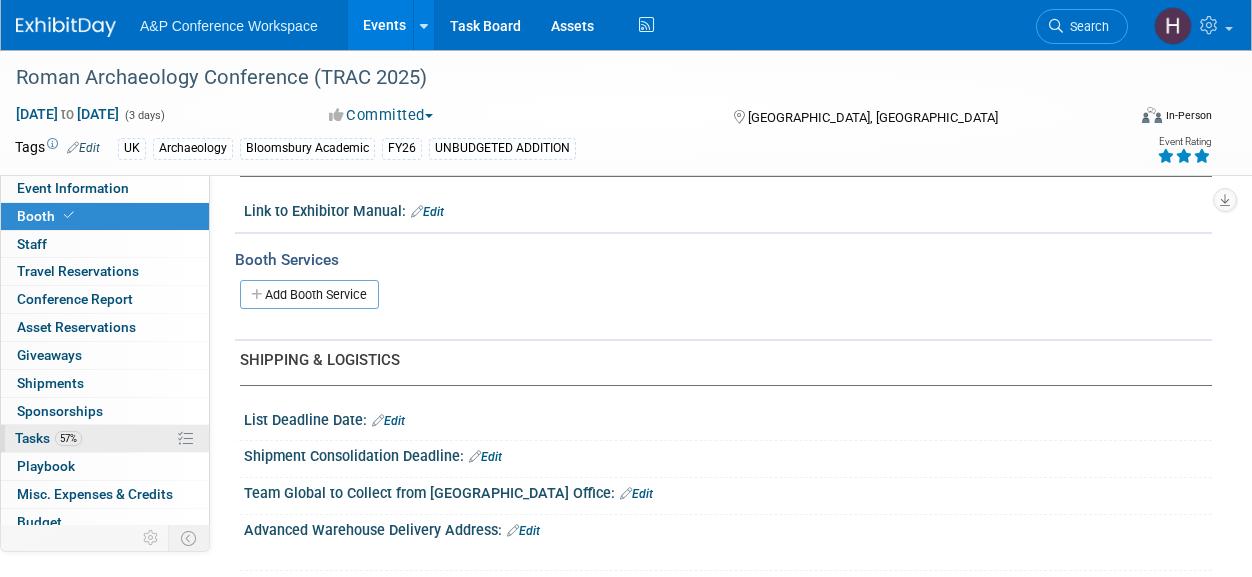 click on "57%
Tasks 57%" at bounding box center (105, 438) 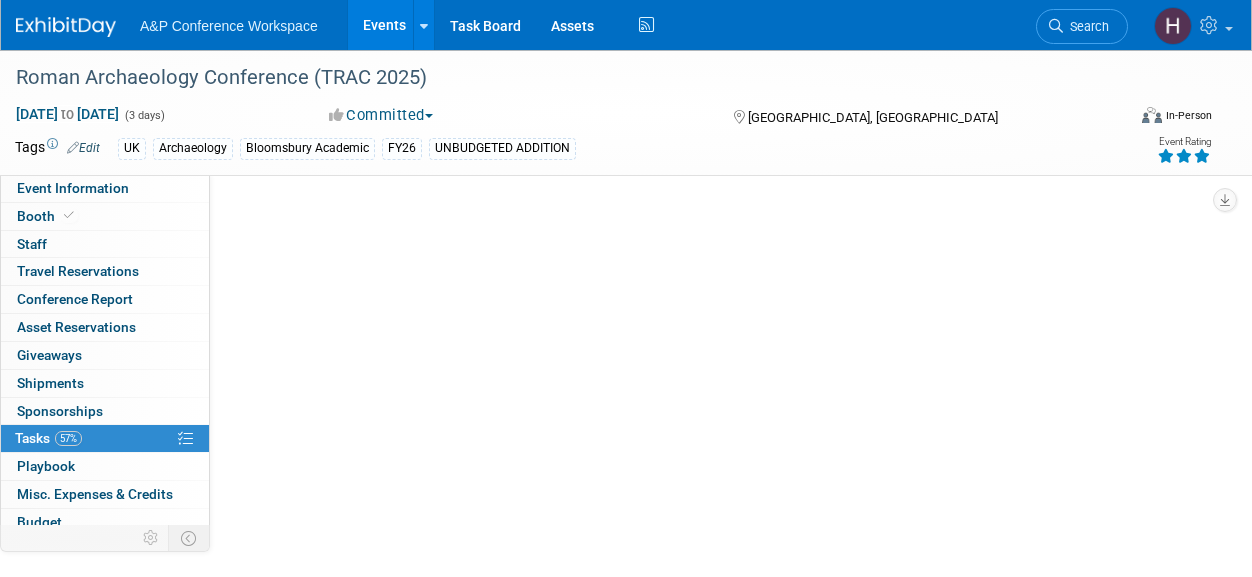 scroll, scrollTop: 0, scrollLeft: 0, axis: both 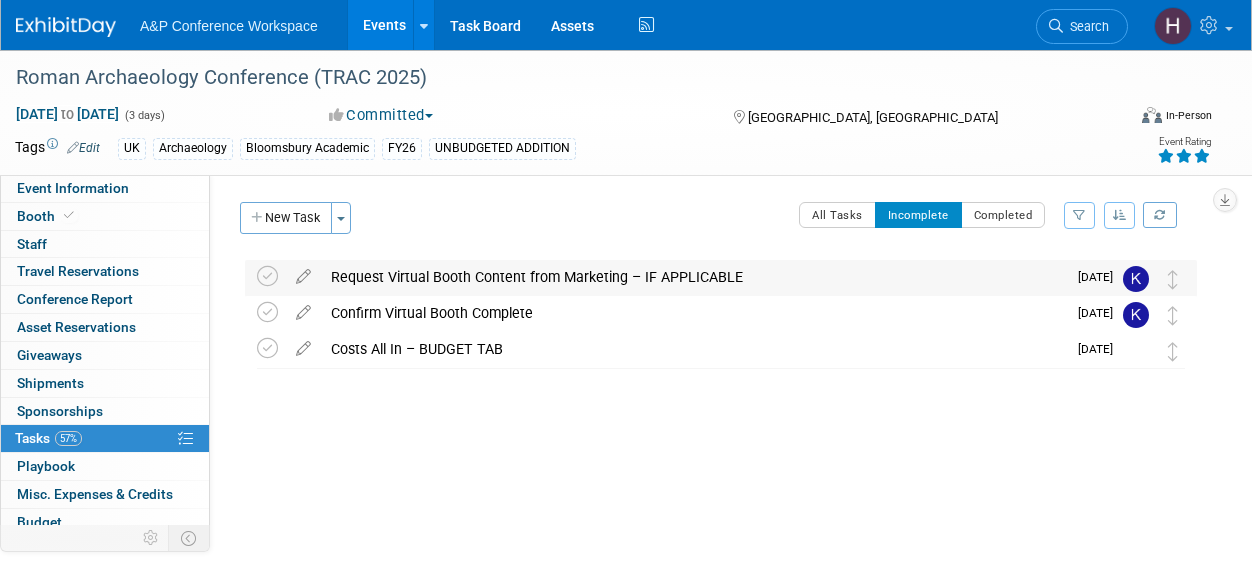 click on "Request Virtual Booth Content from Marketing – IF APPLICABLE" at bounding box center (693, 277) 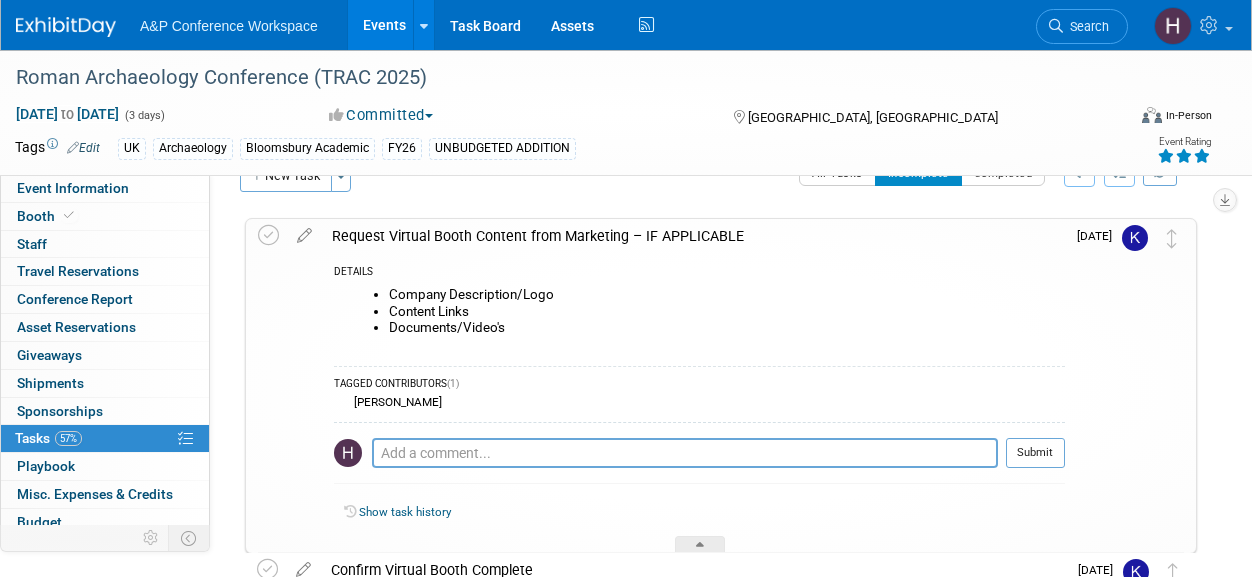 scroll, scrollTop: 0, scrollLeft: 0, axis: both 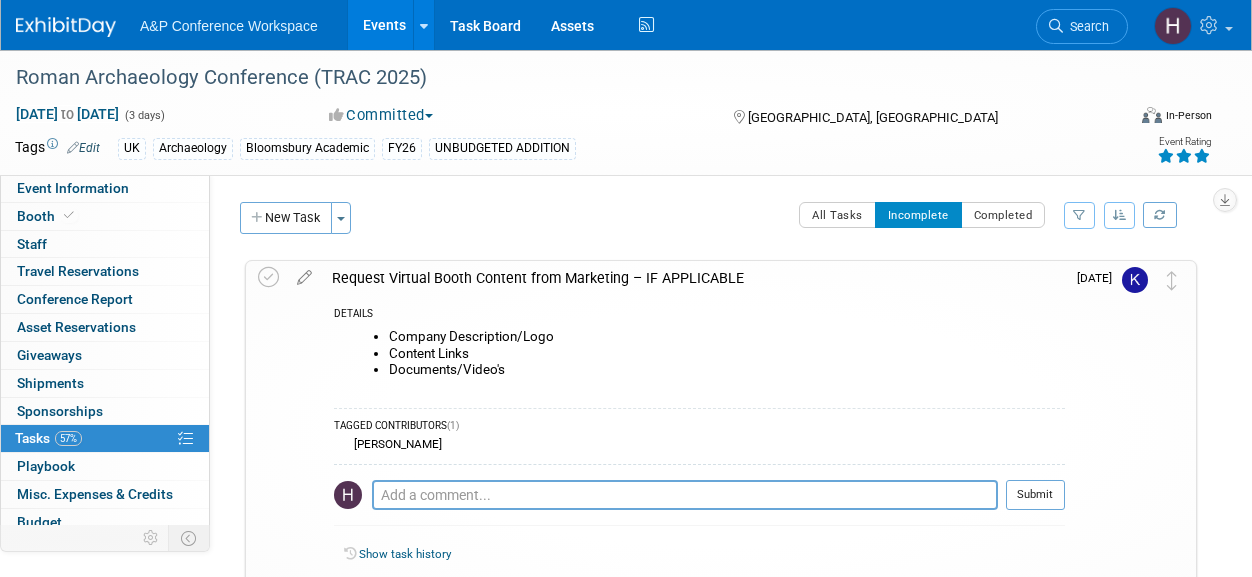 click at bounding box center [1135, 280] 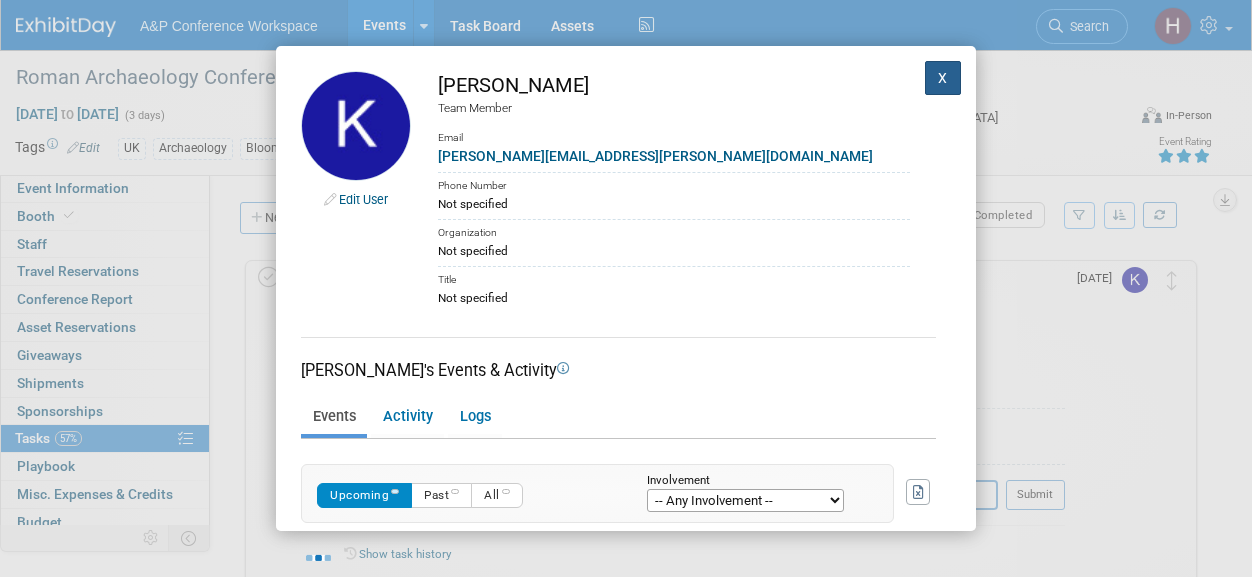 click on "X" at bounding box center (943, 78) 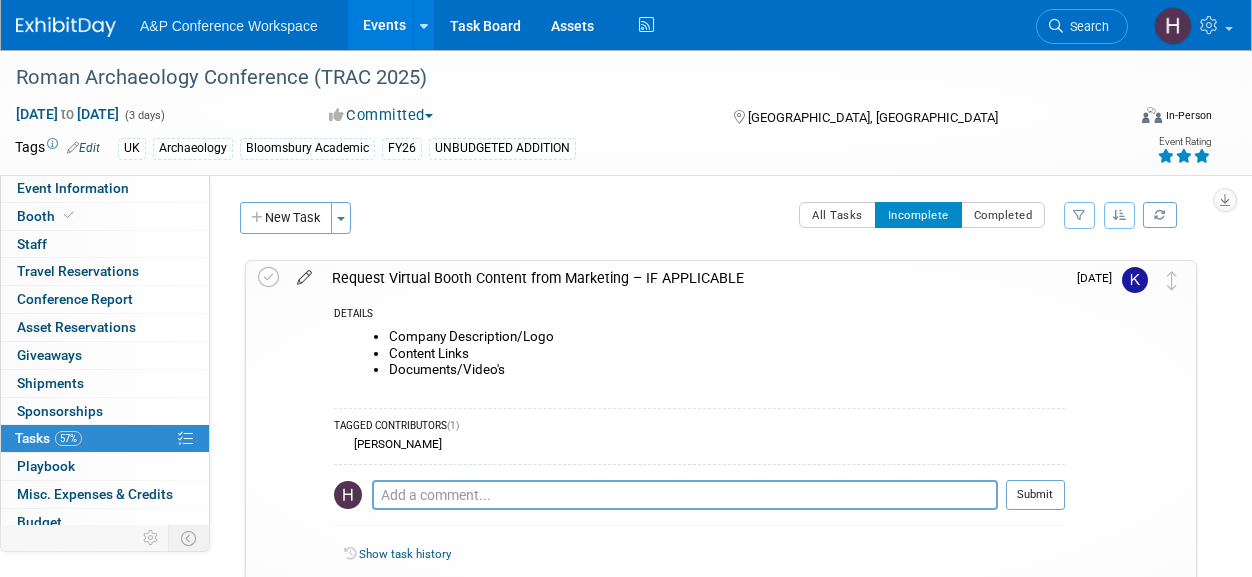 click at bounding box center (304, 273) 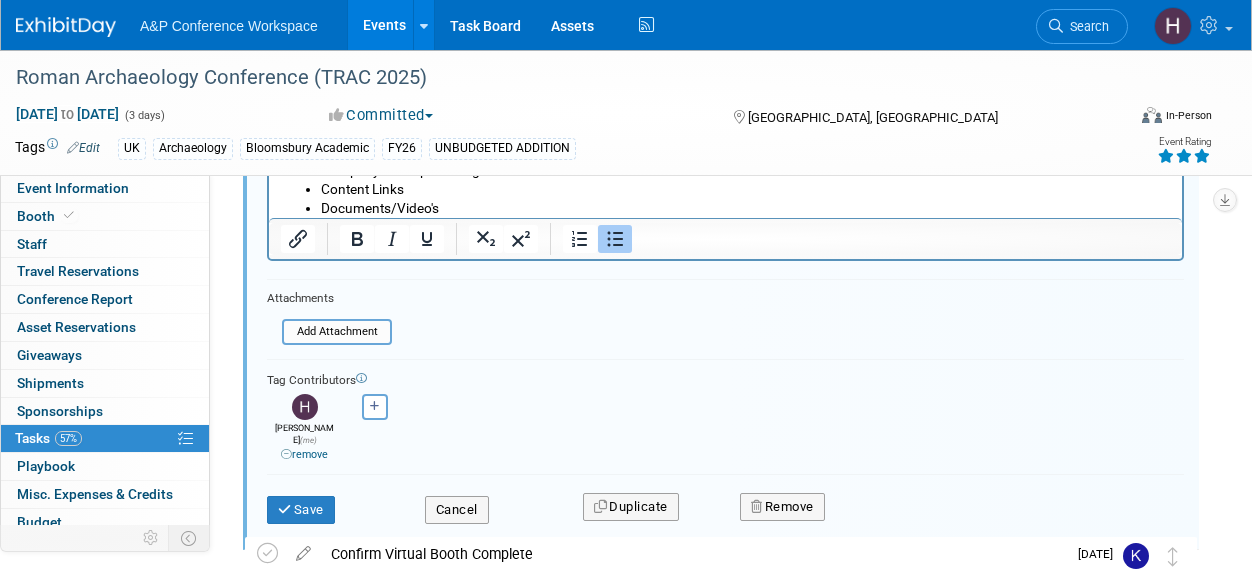 scroll, scrollTop: 290, scrollLeft: 0, axis: vertical 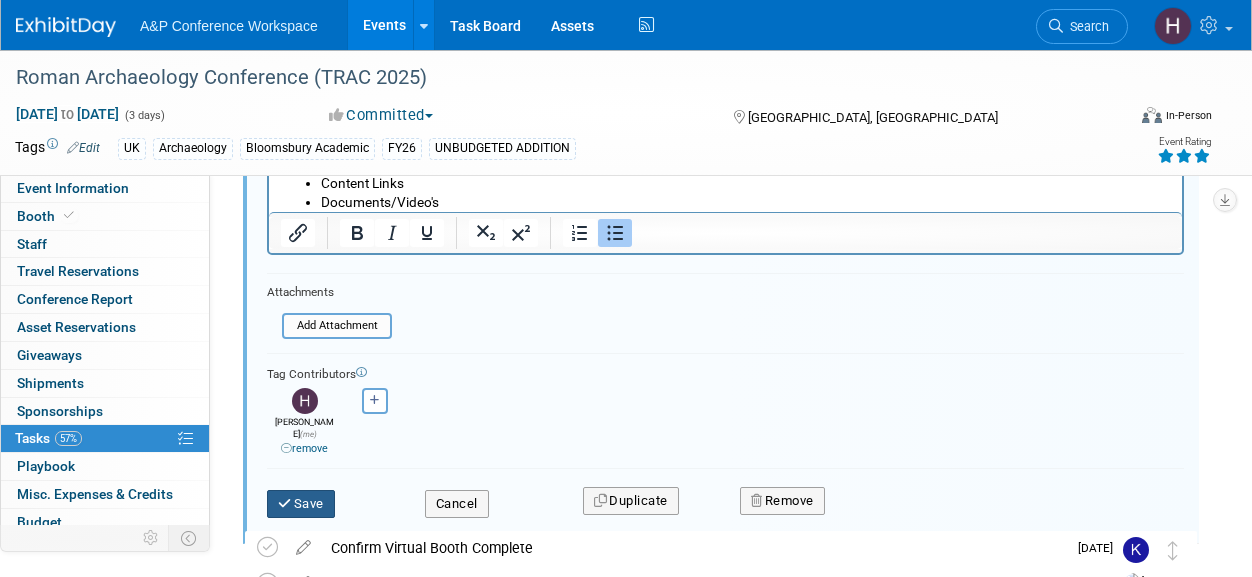click on "Save" at bounding box center (301, 504) 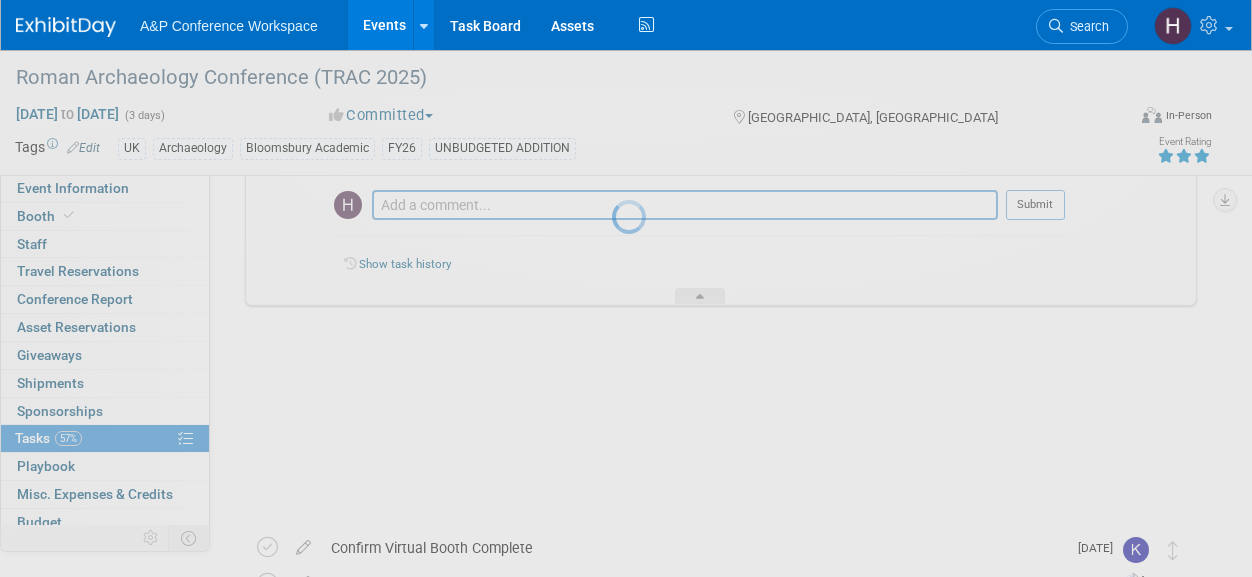 scroll, scrollTop: 211, scrollLeft: 0, axis: vertical 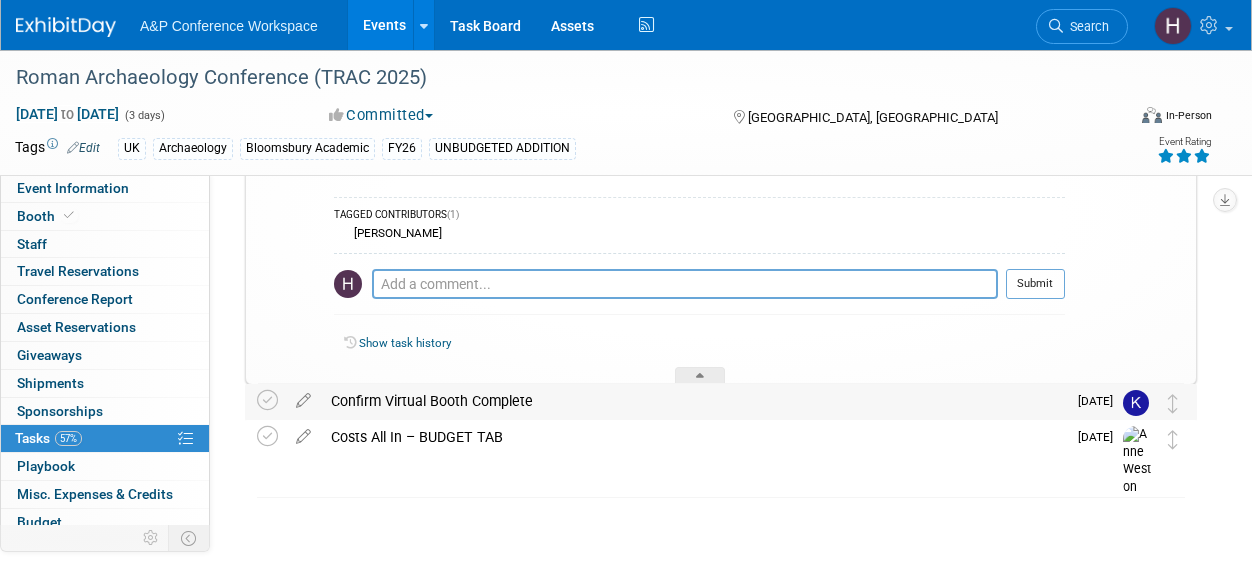 click on "Confirm Virtual Booth Complete" at bounding box center (693, 401) 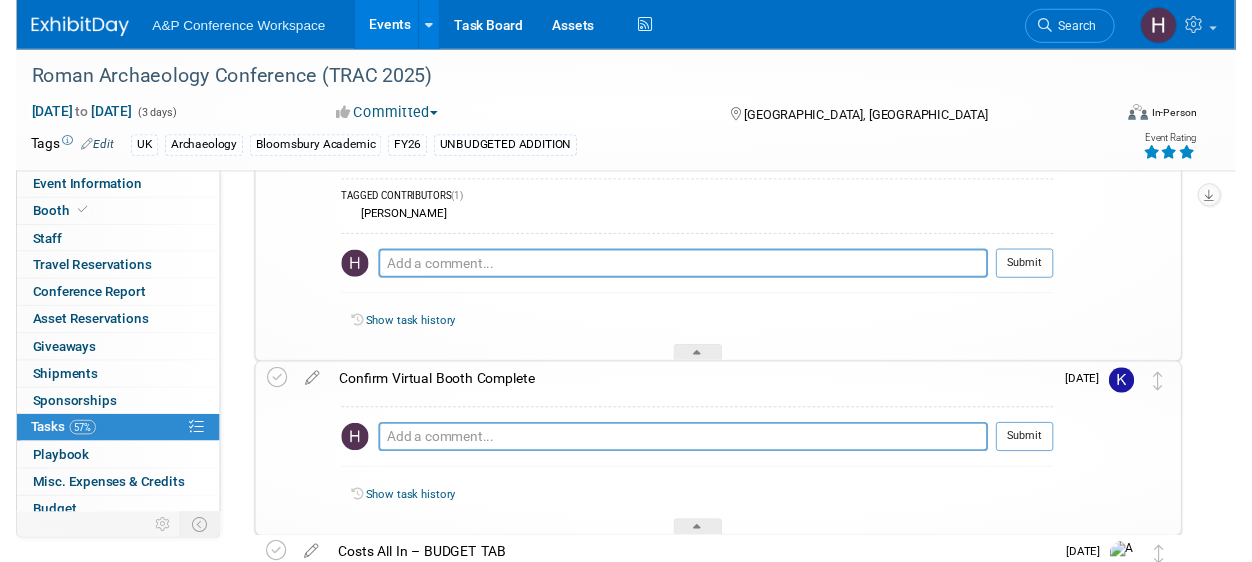 scroll, scrollTop: 235, scrollLeft: 0, axis: vertical 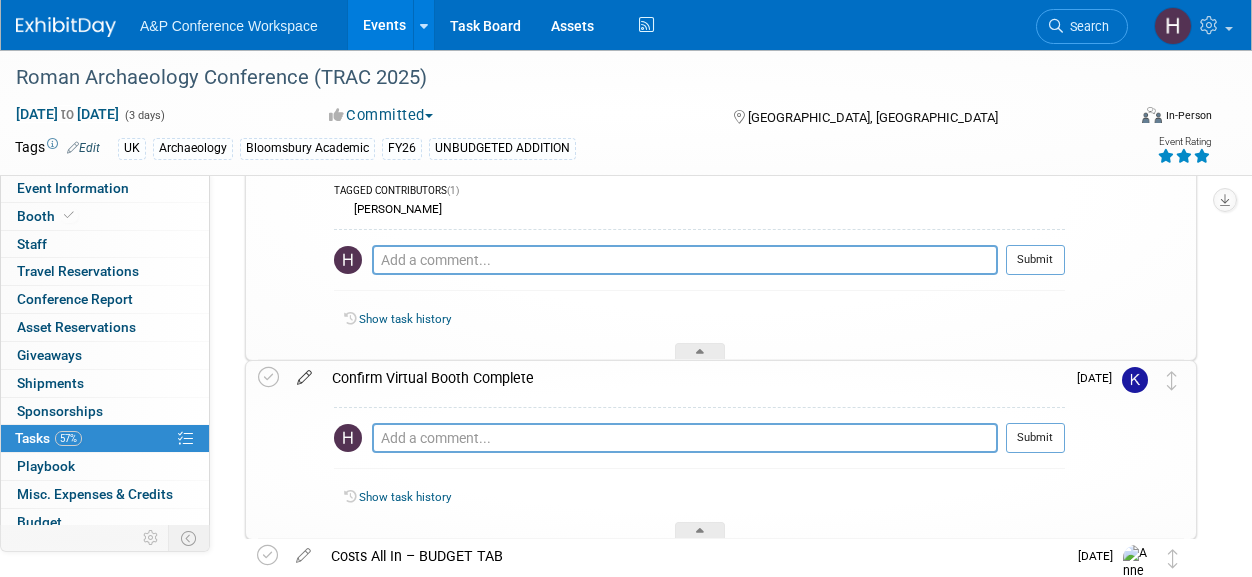click at bounding box center (304, 373) 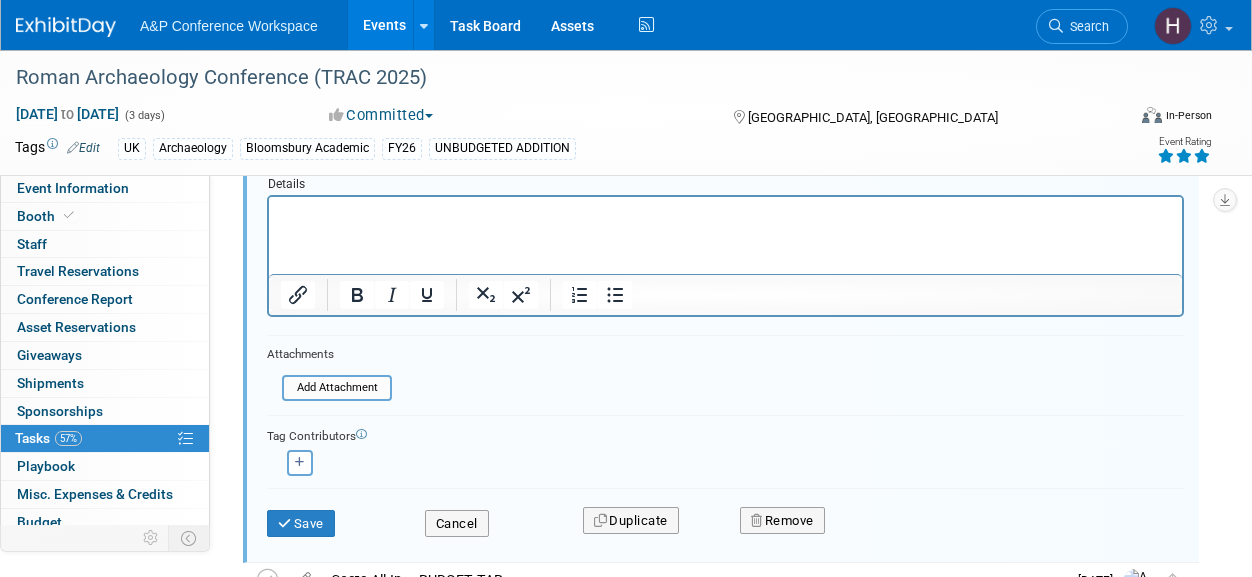 scroll, scrollTop: 604, scrollLeft: 0, axis: vertical 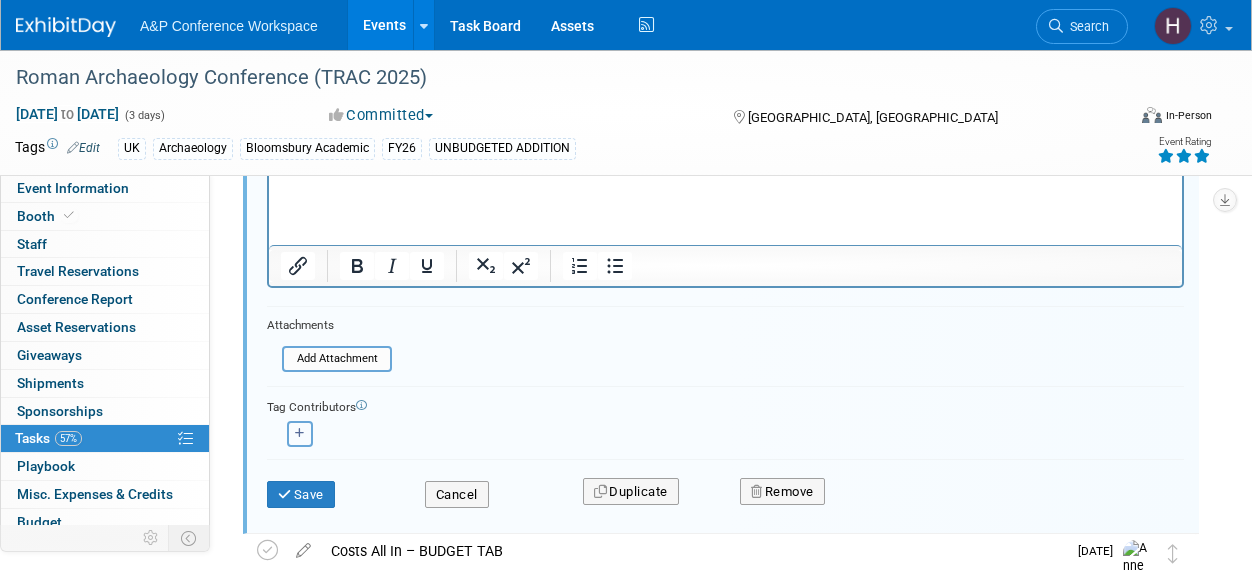 click at bounding box center (300, 433) 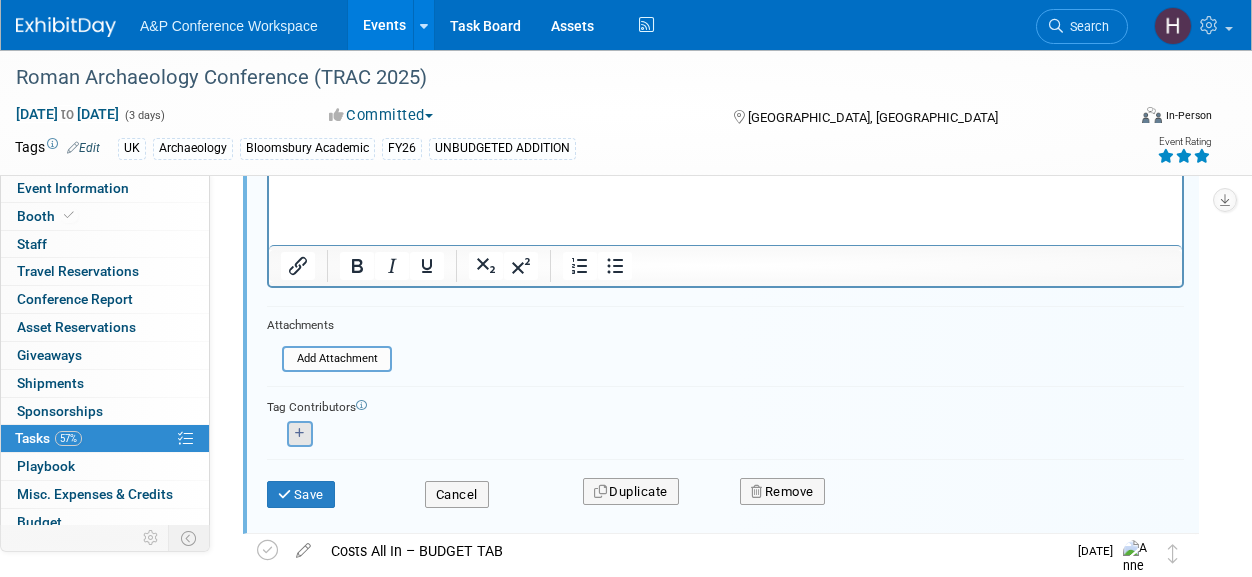 select 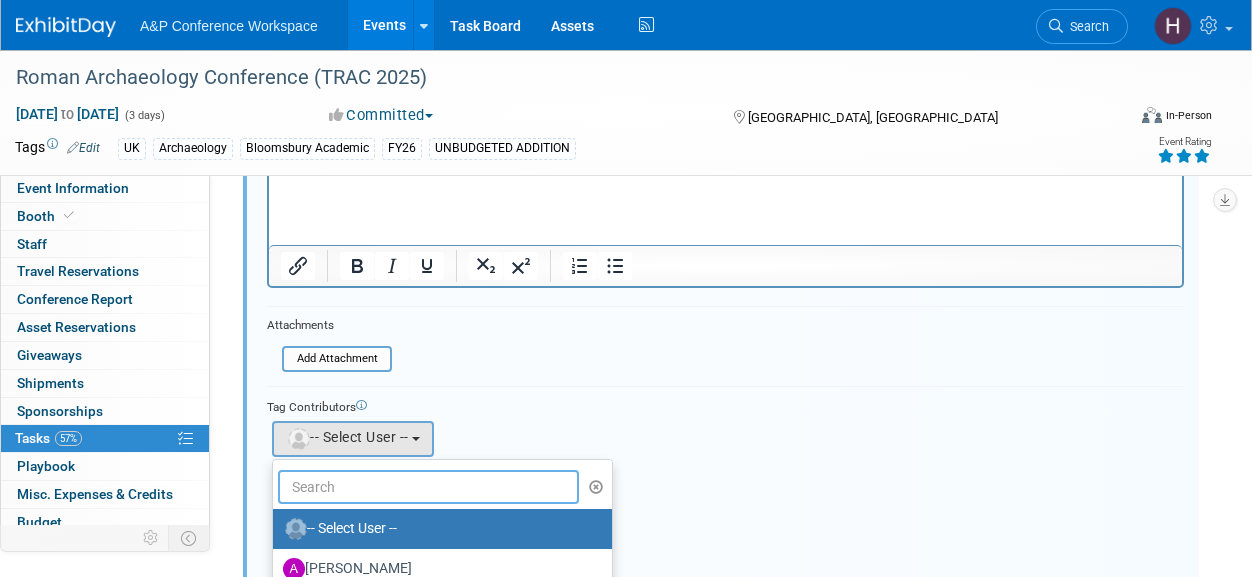 click at bounding box center [428, 487] 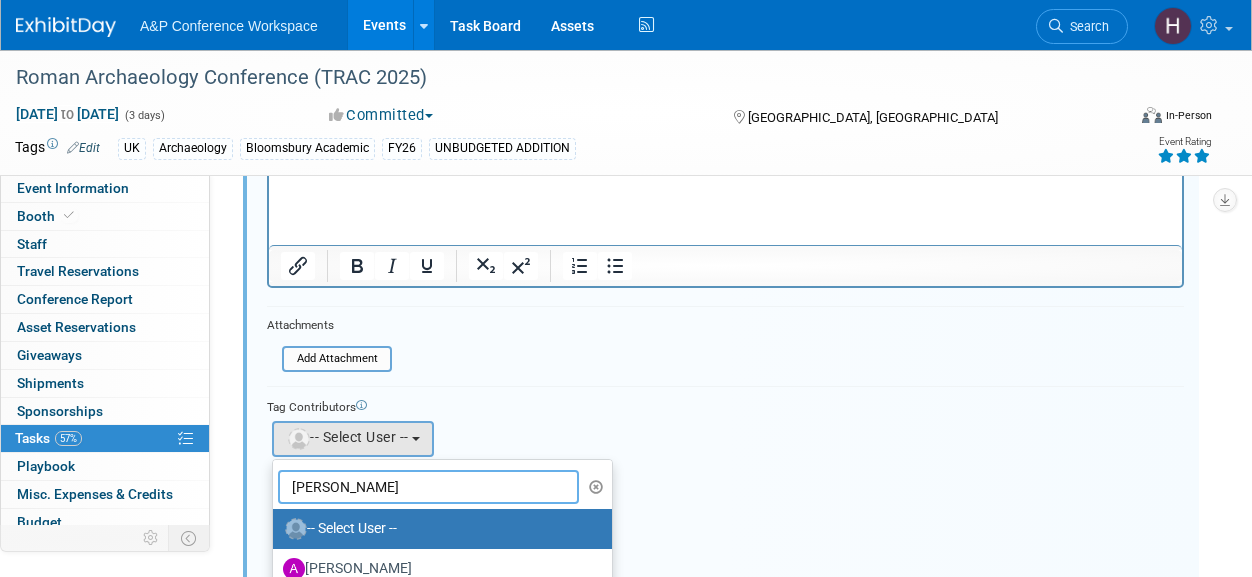 type on "hannah" 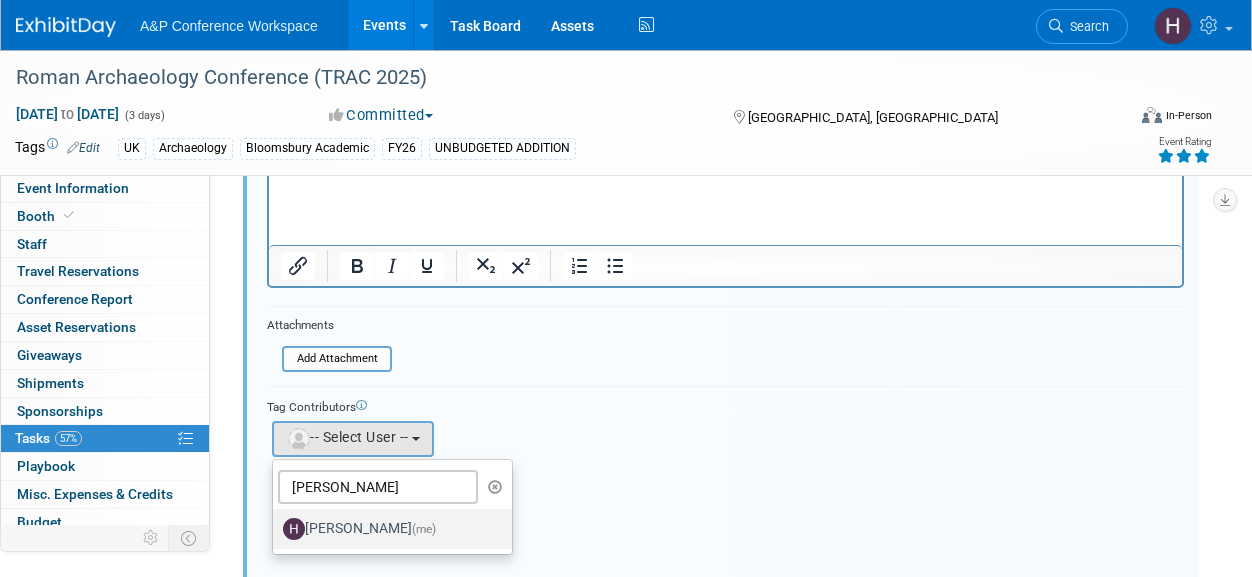 click on "Hannah Siegel
(me)" at bounding box center [387, 529] 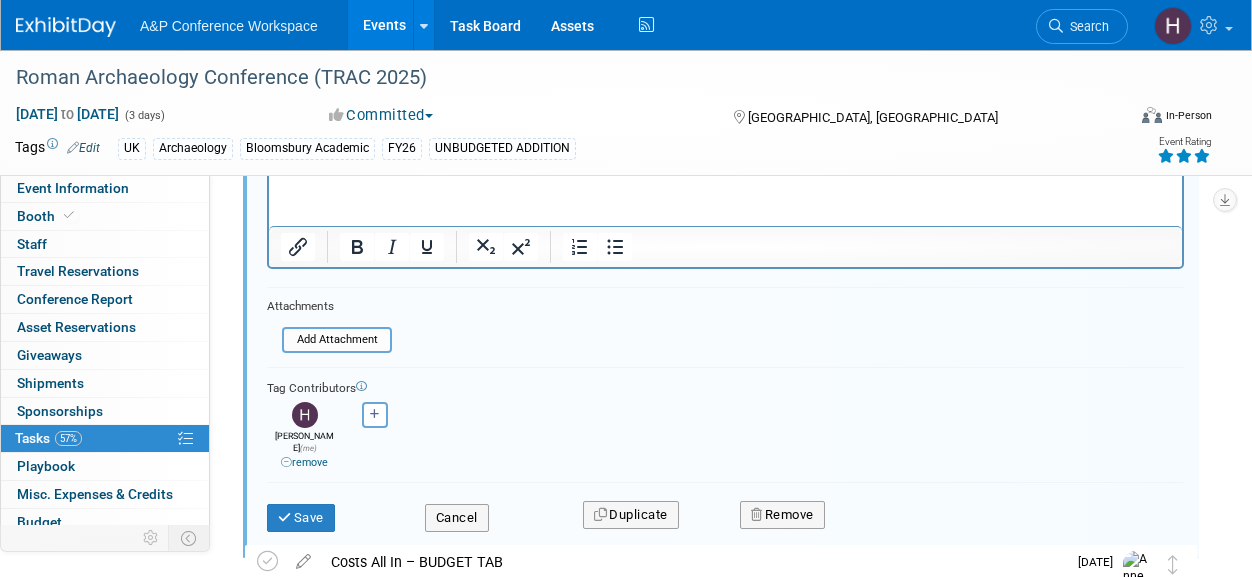 scroll, scrollTop: 631, scrollLeft: 0, axis: vertical 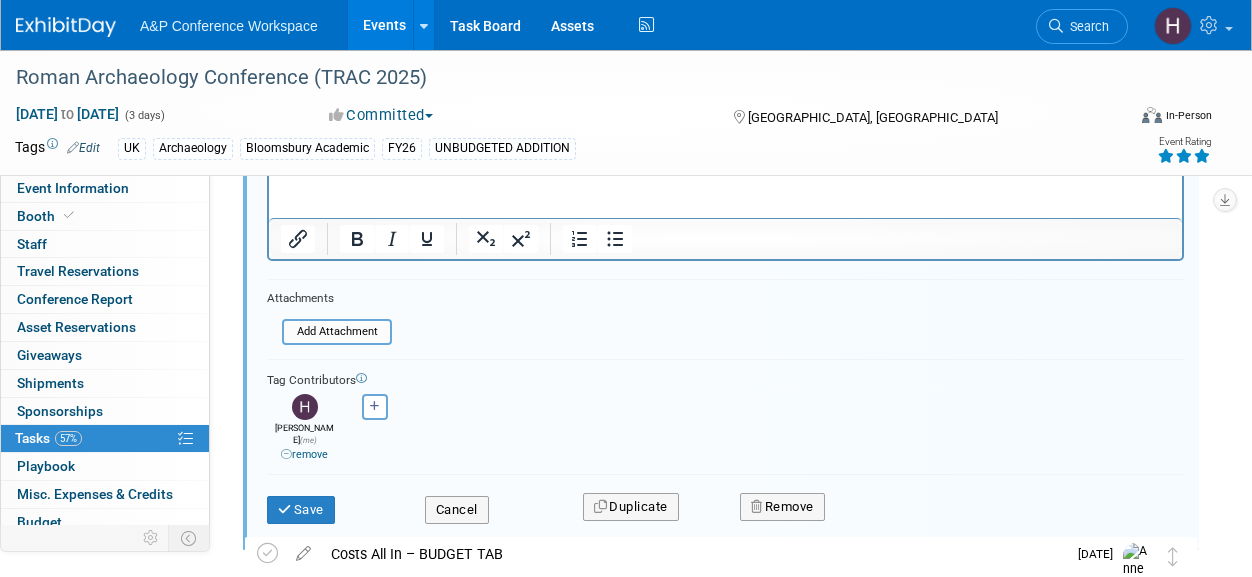 click on "Save
Cancel
Duplicate
Remove" at bounding box center (725, 506) 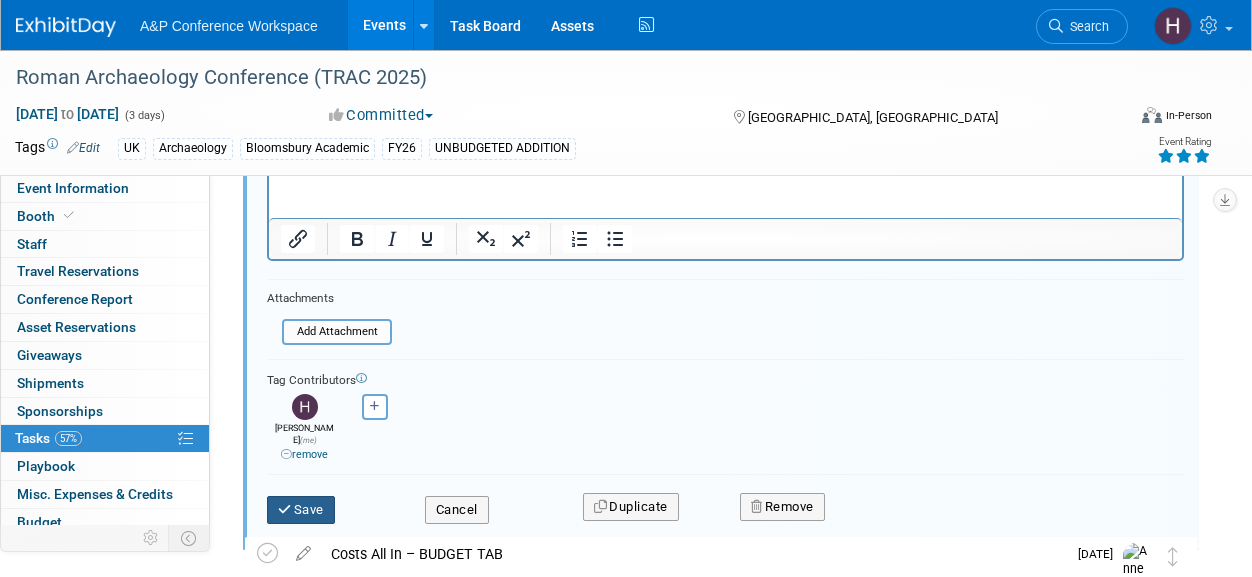 click on "Save" at bounding box center [301, 510] 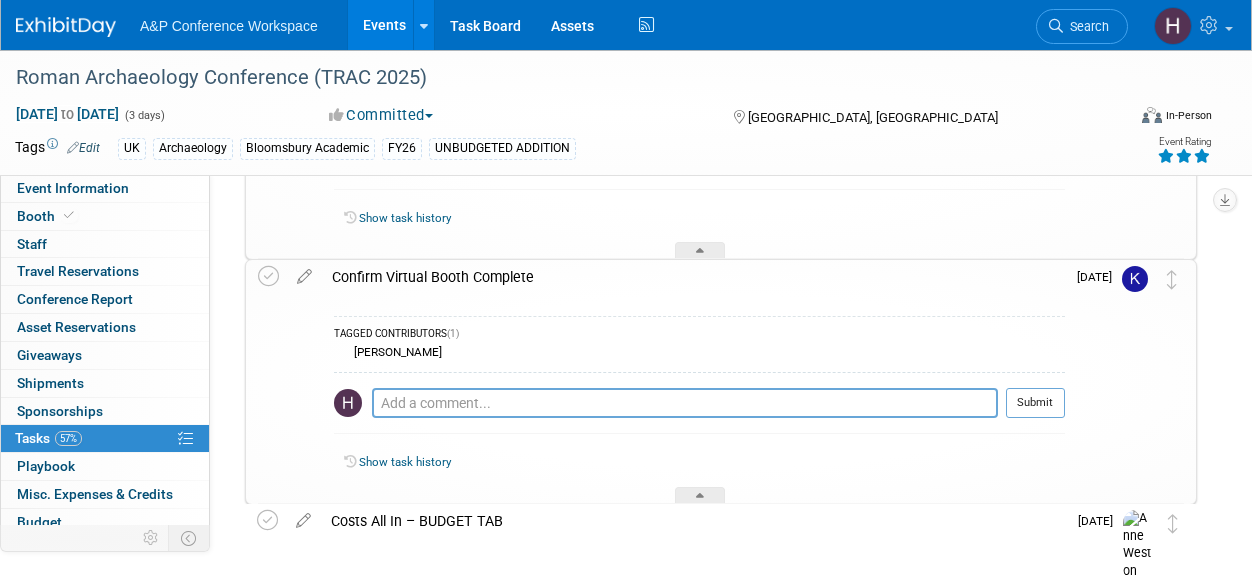 scroll, scrollTop: 339, scrollLeft: 0, axis: vertical 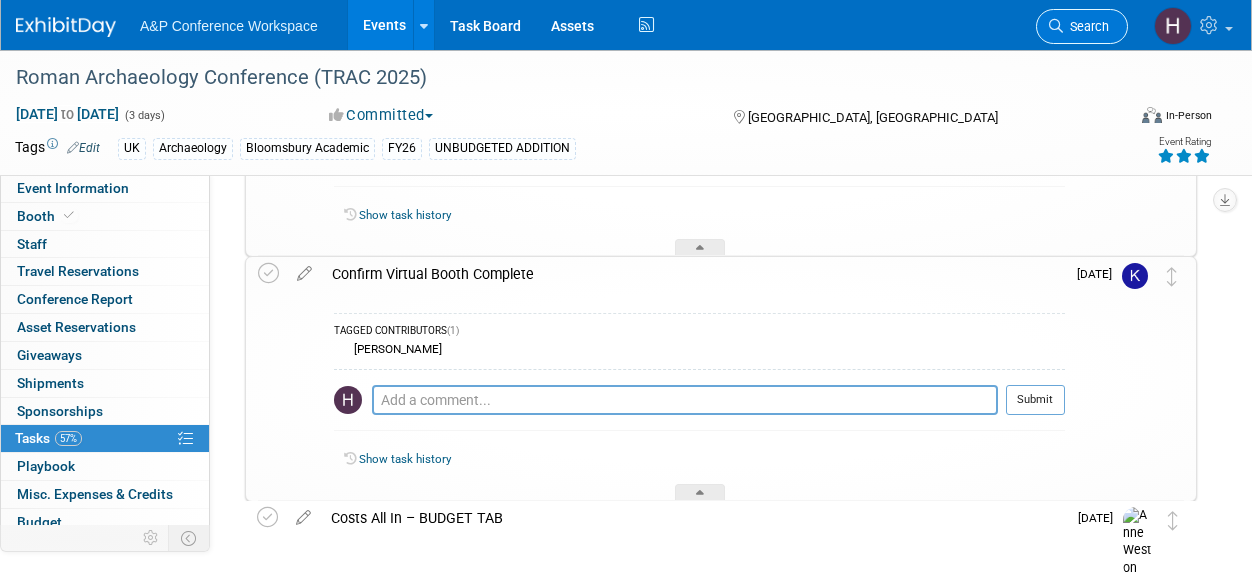 click on "Search" at bounding box center [1086, 26] 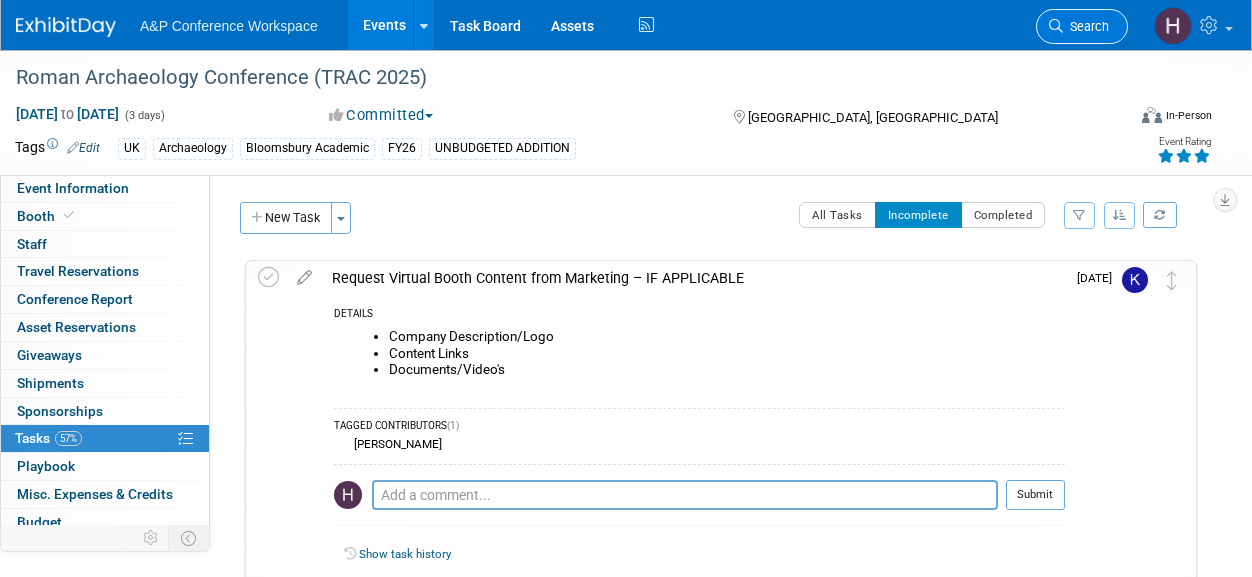 click on "Recently Viewed Events:
Roman Archaeology Conference (TRAC 2025)
In-Person
London, United Kingdom
Oct 22, 2025  to  Oct 24, 2025
(Committed)
OASPA Conference on Open Access Scholarly Publishing (OASPA 2025)
In-Person
Leuven, Belgium
Sep 22, 2025  to  Sep 24, 2025
(Committed)
University Film and Video Association (UFVA 2025)
In-Person
Prairie View, TX
Jul 22, 2025  to  Jul 26, 2025
(Committed)
British Association for the Study of Religion (BASR 2025)
Virtual
Sep 5, 2025  to  Sep 5, 2025
(Waiting to book)
American Psychological Association (APA 2025)
In-Person
Denver, CO
Aug 7, 2025  to  Aug 10, 2025
(Committed)
British Education Research Association (BERA 2025)
In-Person
Brighton and Hove, United Kingdom
Sep 9, 2025  to  Sep 11, 2025
(Committed)
In-Person
(Committed)" at bounding box center (0, 0) 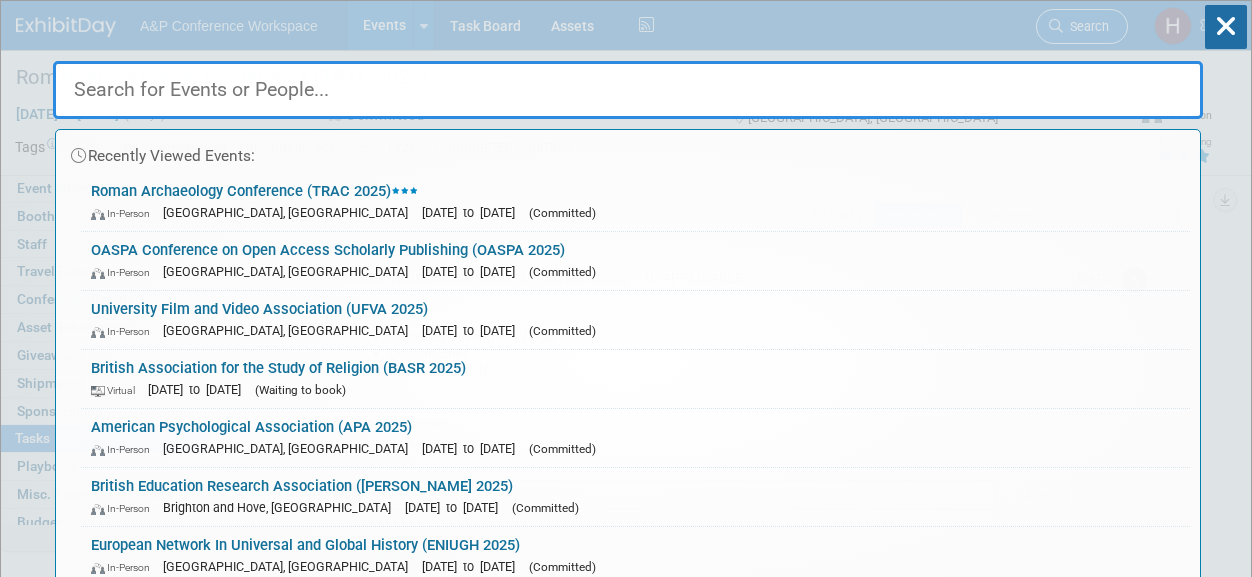 type on "s" 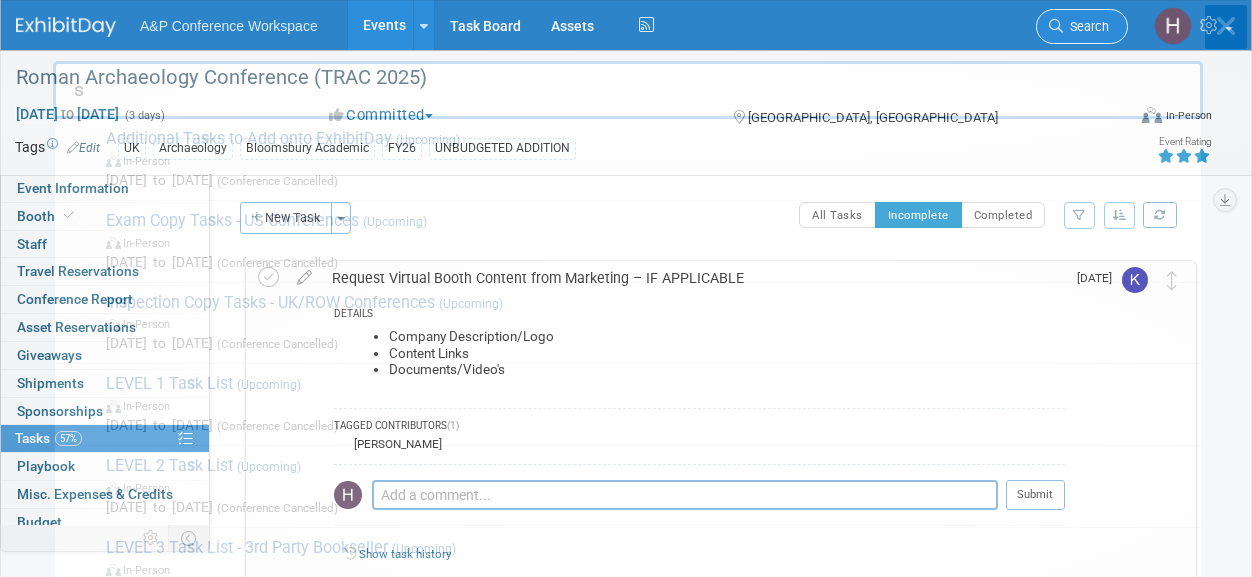 type on "s" 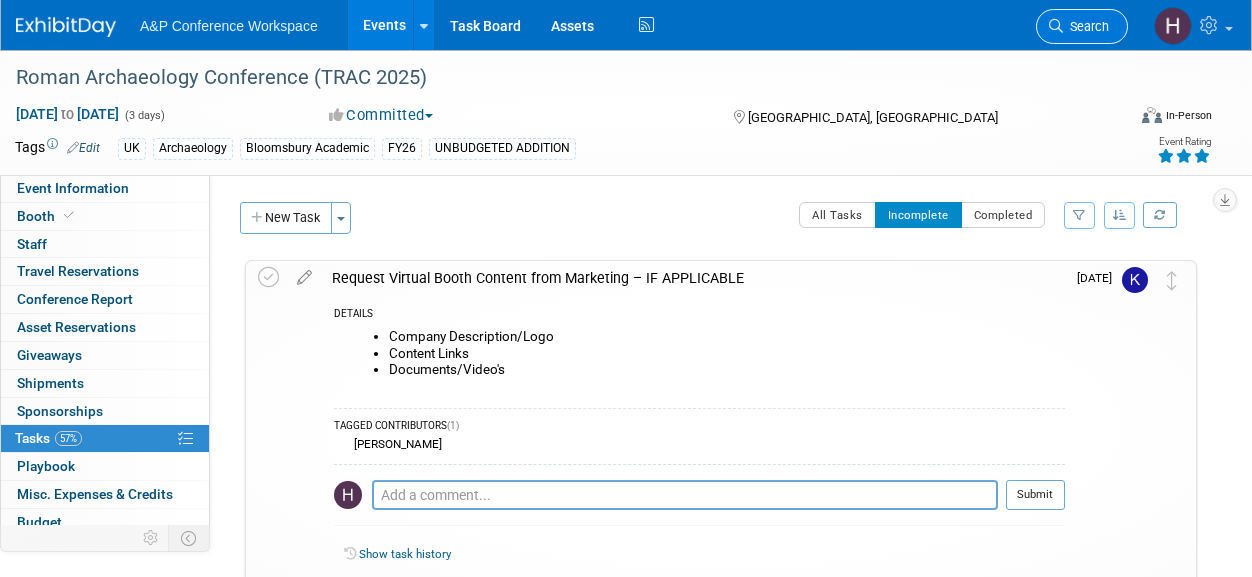 click on "Search" at bounding box center [1086, 26] 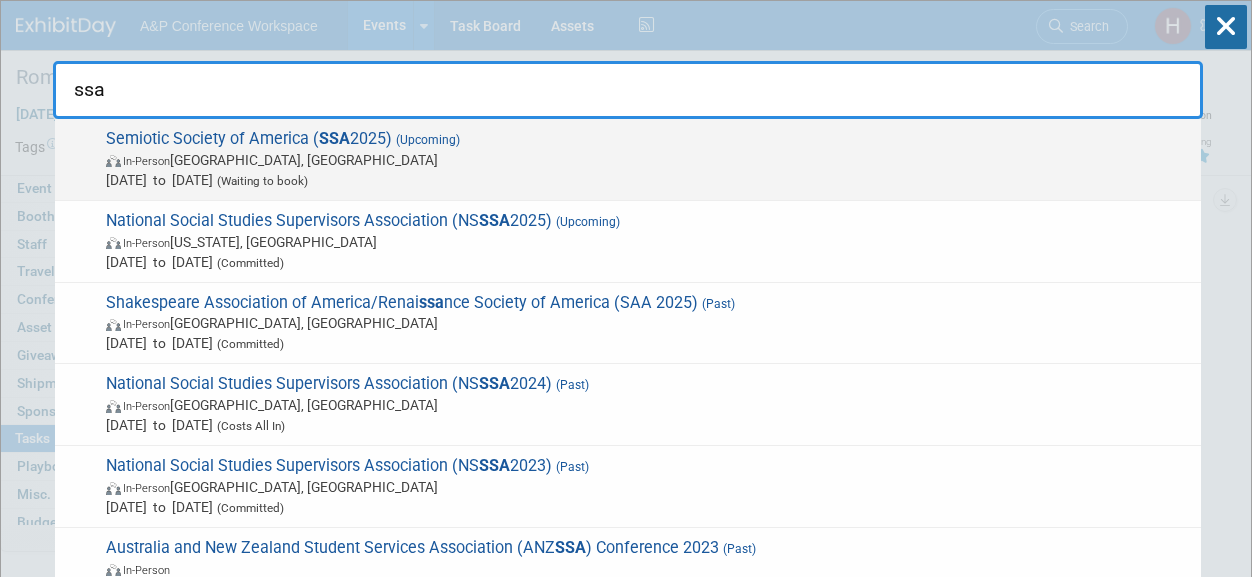 type on "ssa" 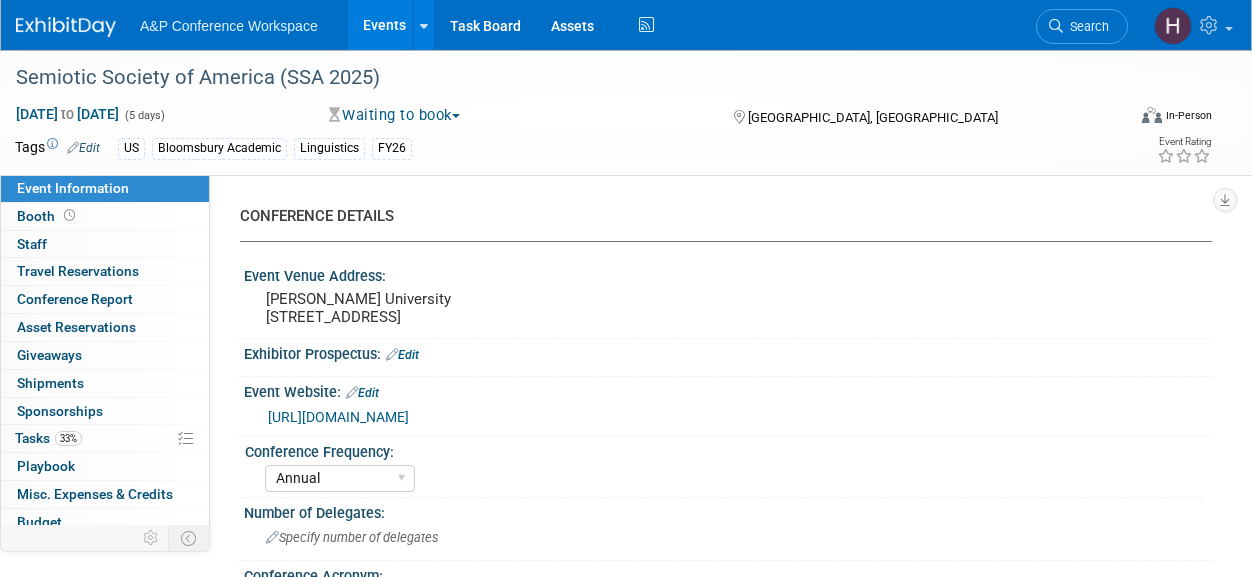 select on "Annual" 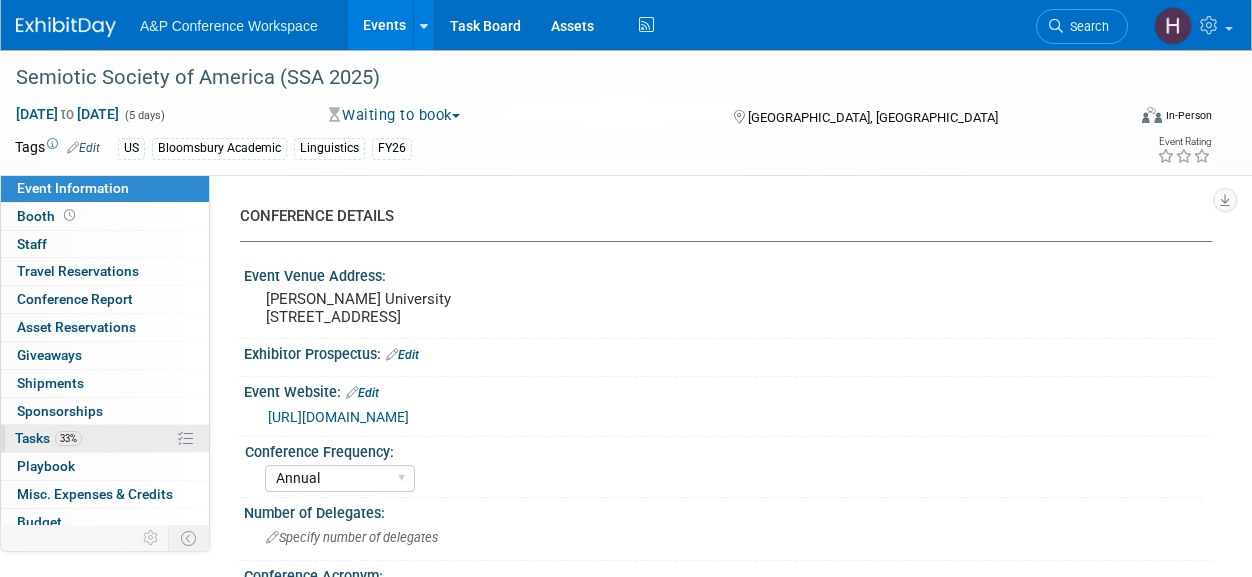 scroll, scrollTop: 0, scrollLeft: 0, axis: both 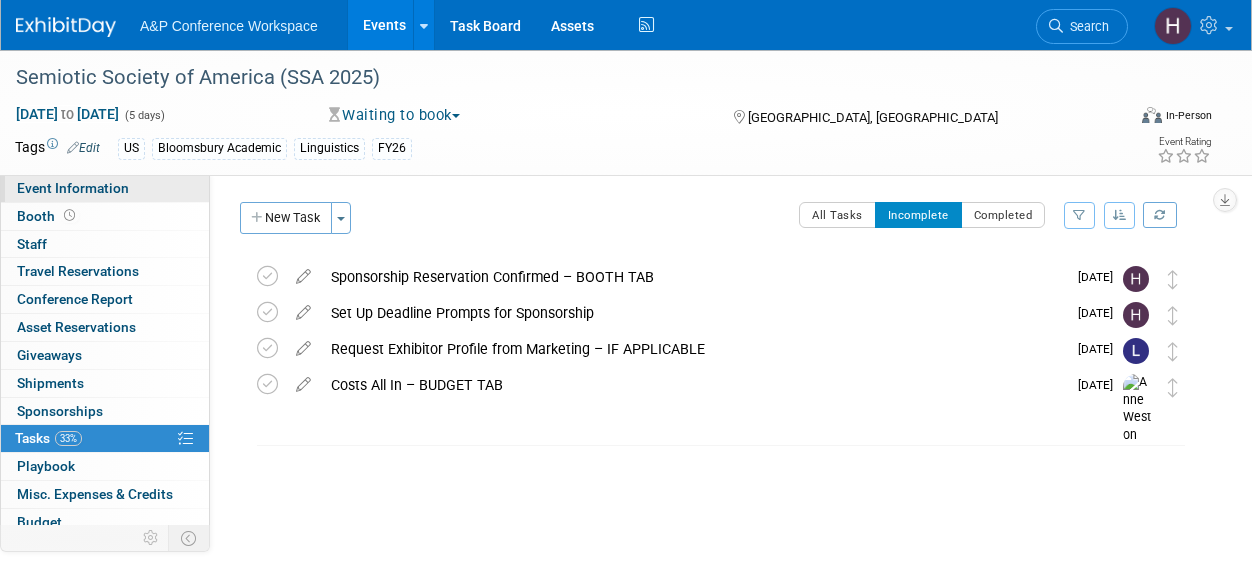 click on "Event Information" at bounding box center [73, 188] 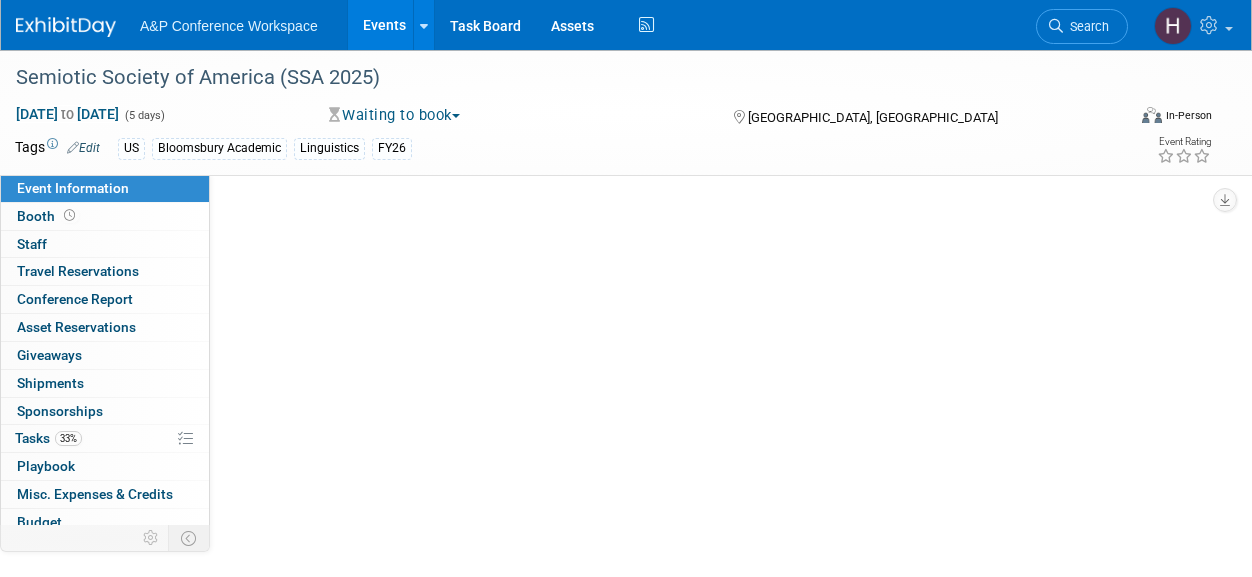select on "Annual" 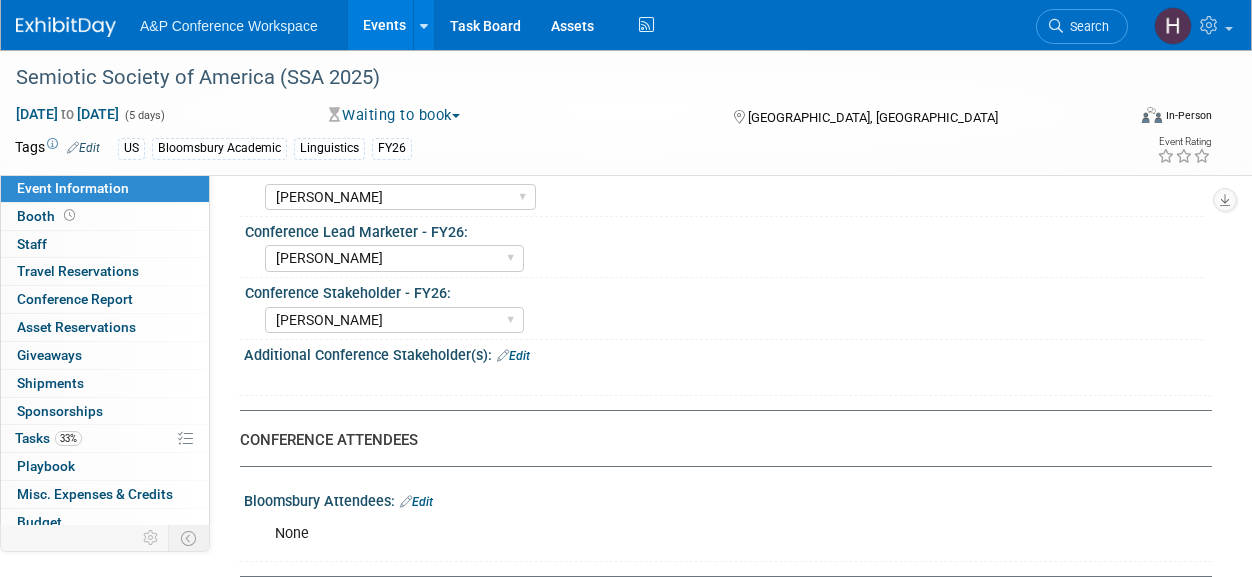 scroll, scrollTop: 1012, scrollLeft: 0, axis: vertical 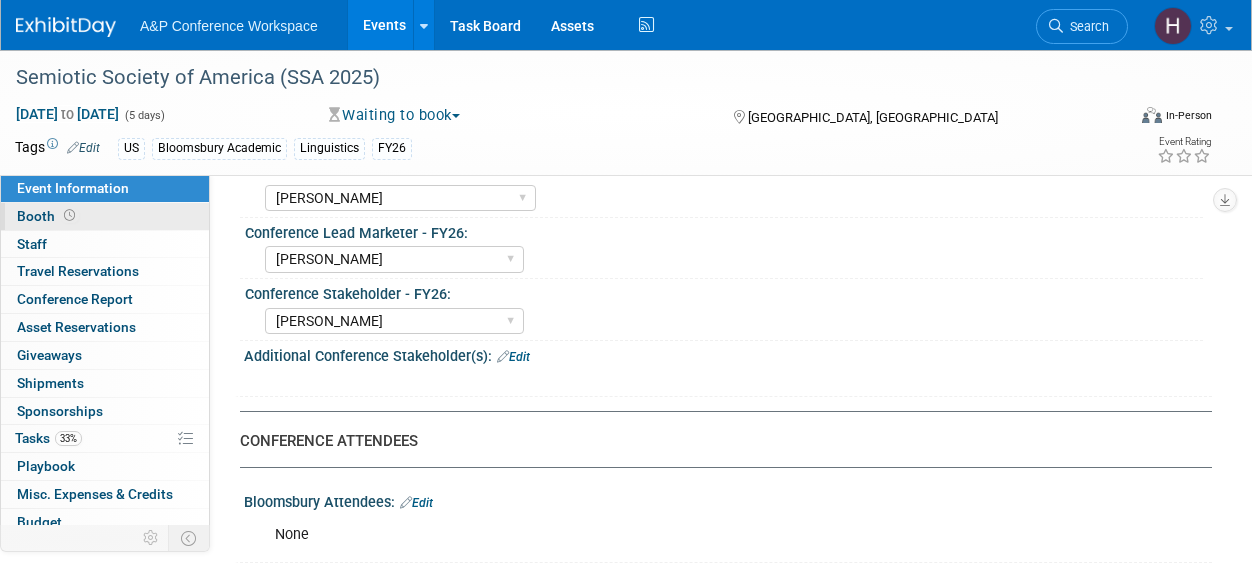 click on "Booth" at bounding box center (105, 216) 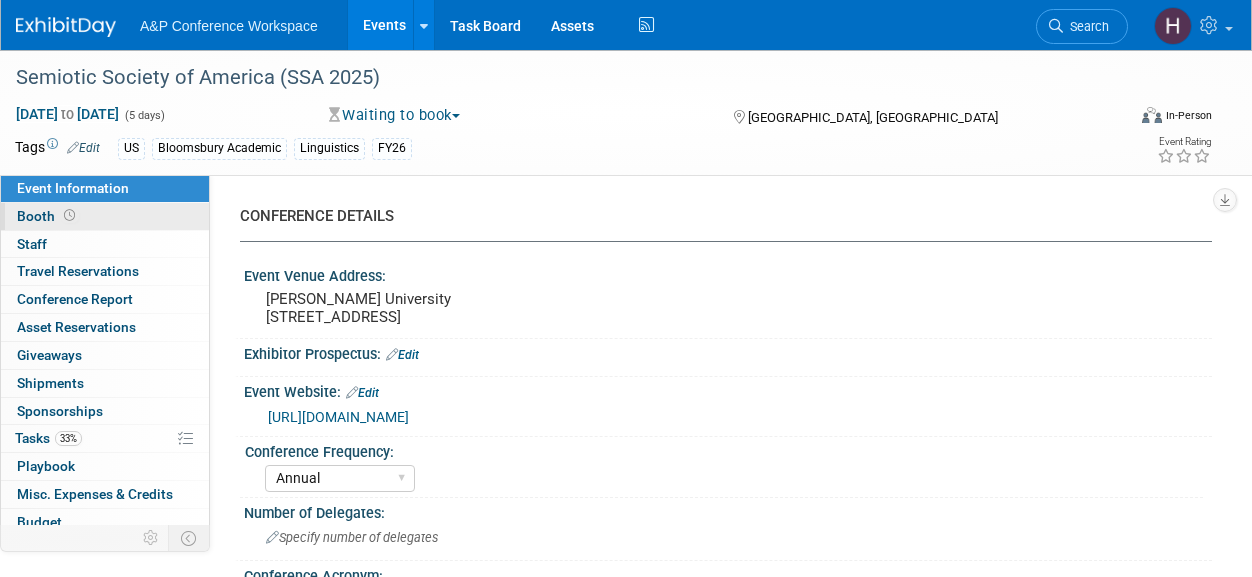 select on "CUAP" 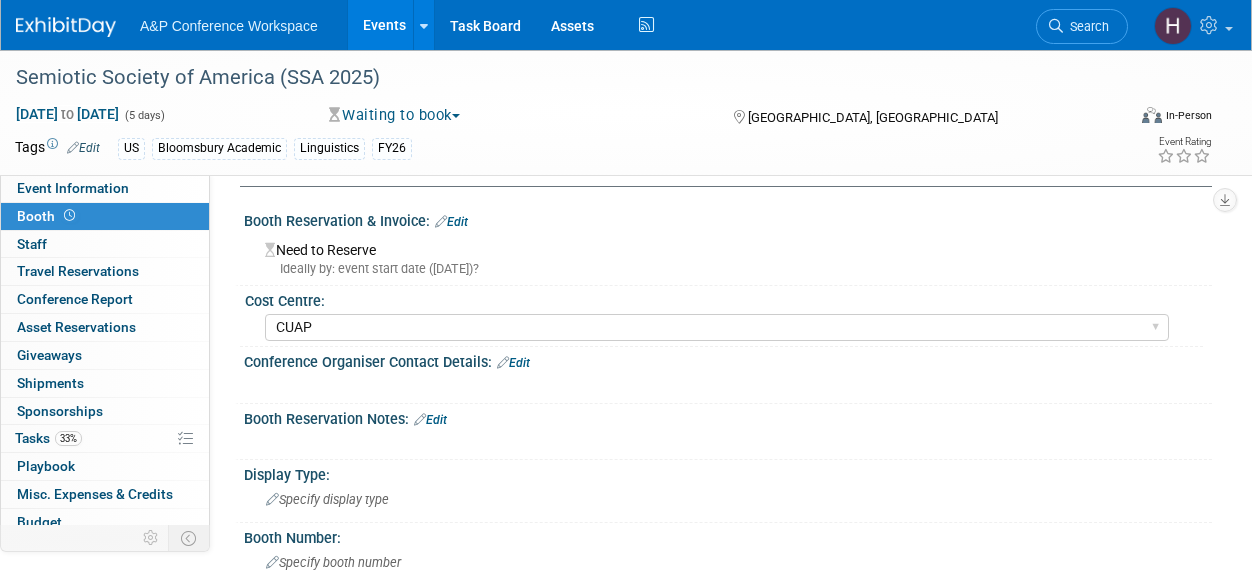 scroll, scrollTop: 56, scrollLeft: 0, axis: vertical 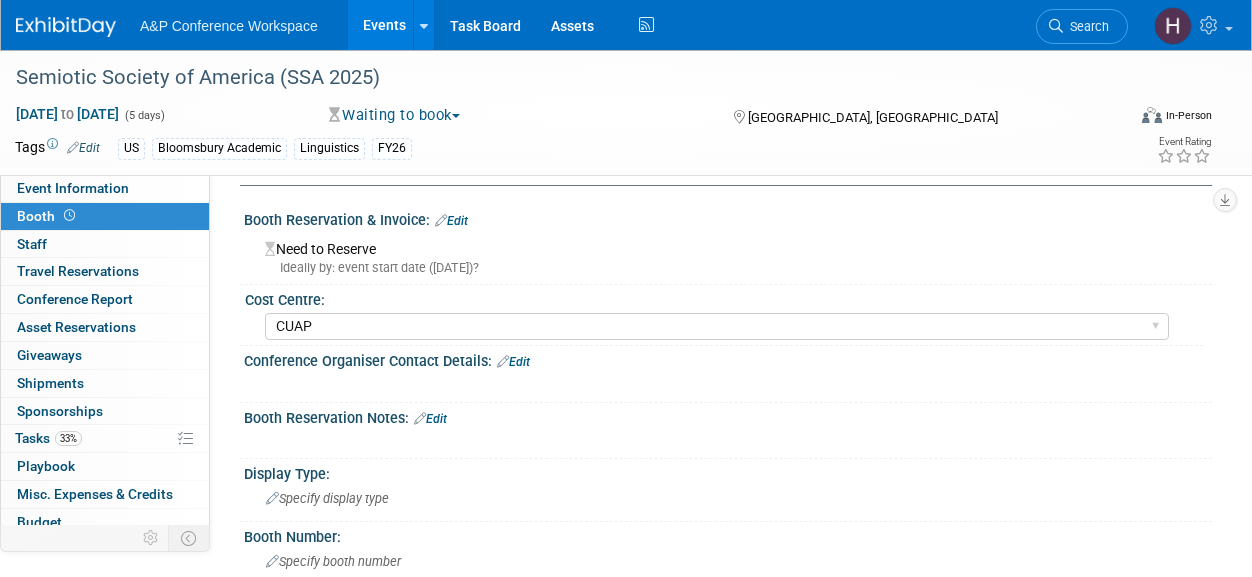 click on "Edit" at bounding box center (451, 221) 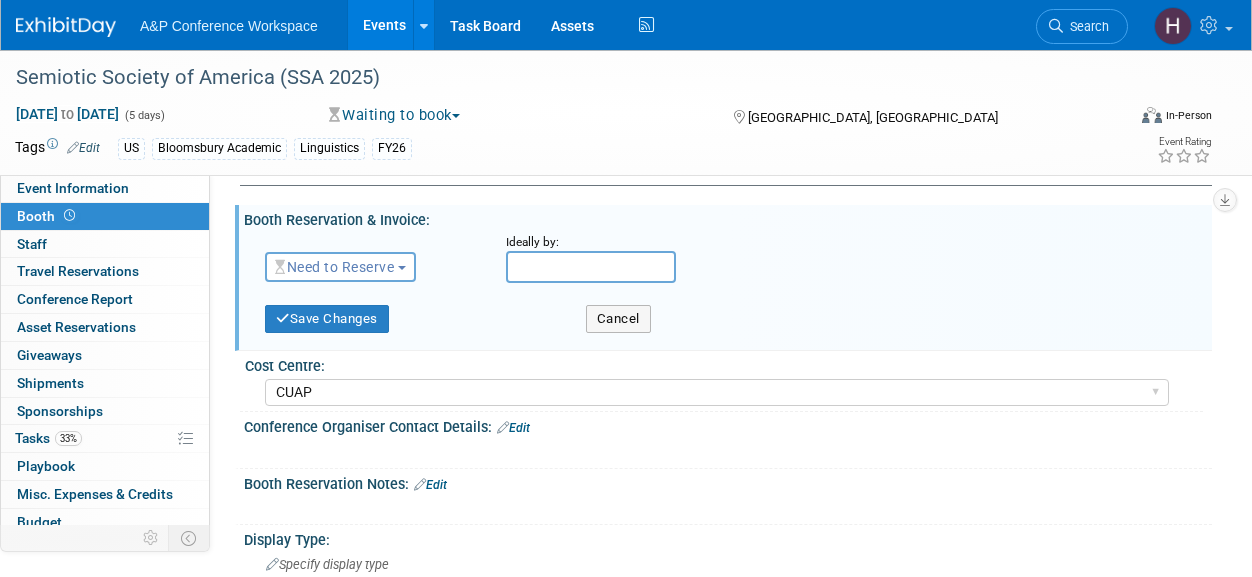 click on "Need to Reserve" at bounding box center [334, 267] 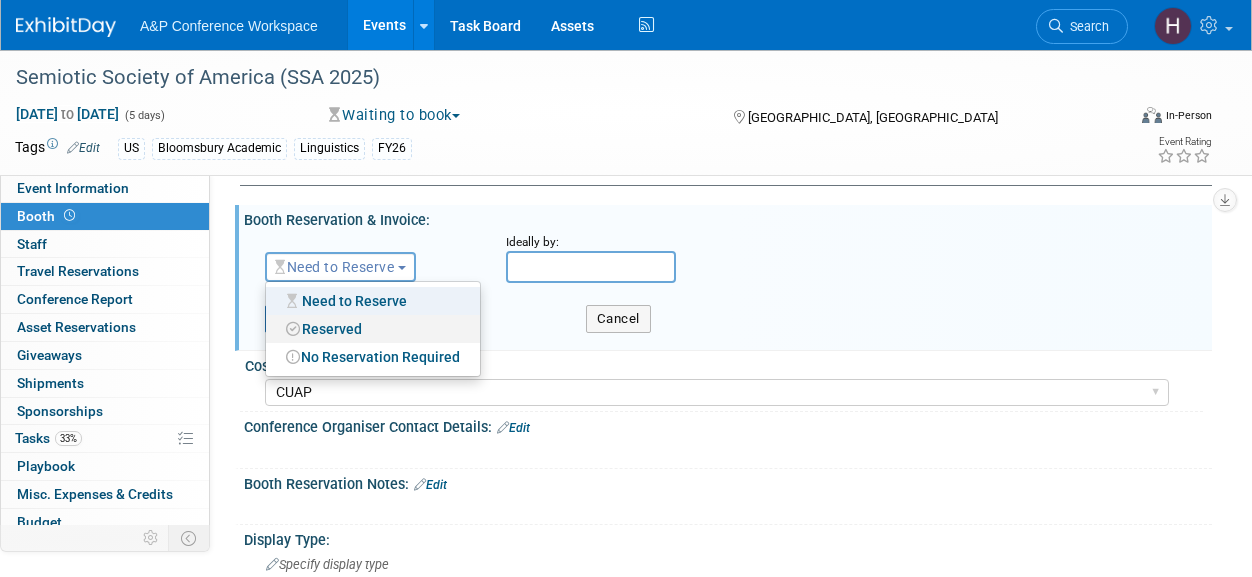 click on "Reserved" at bounding box center (373, 329) 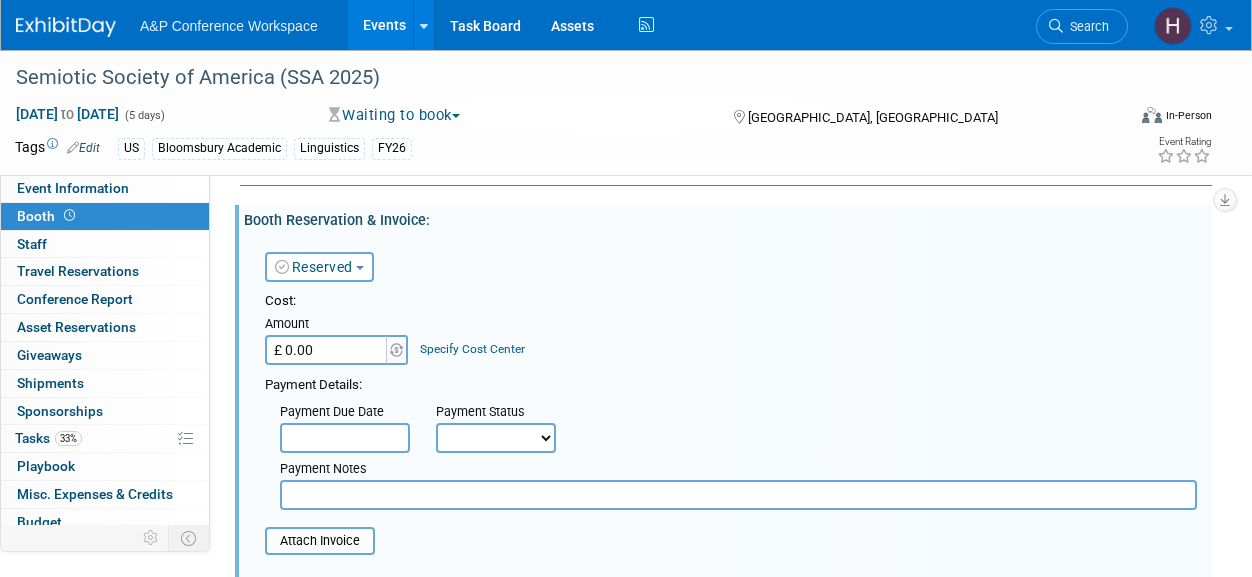 scroll, scrollTop: 178, scrollLeft: 0, axis: vertical 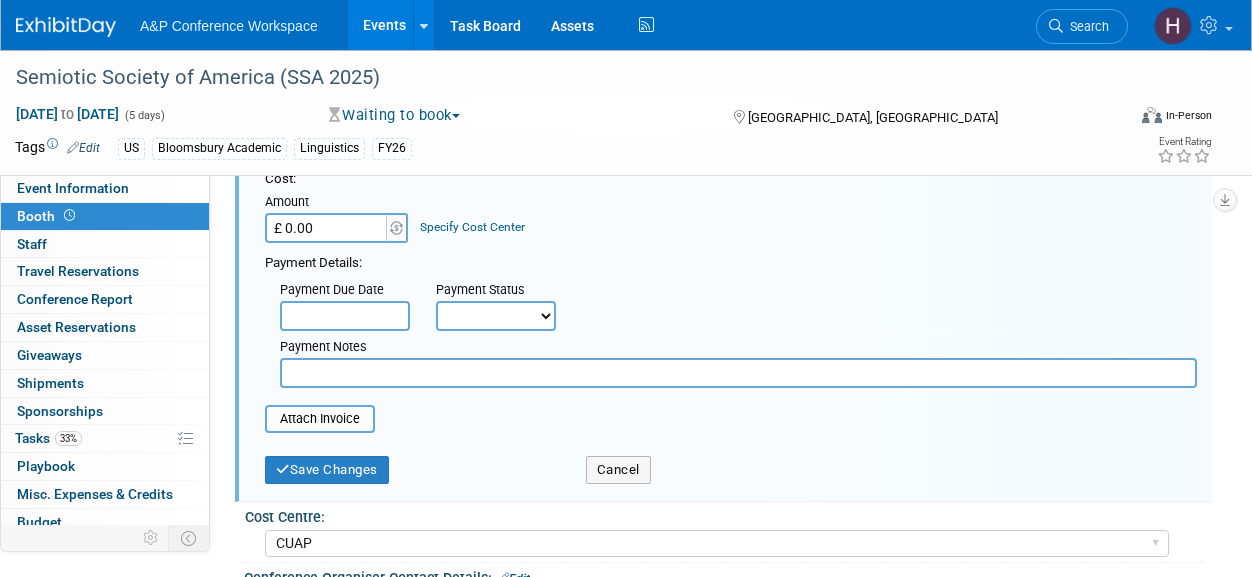 click at bounding box center [738, 373] 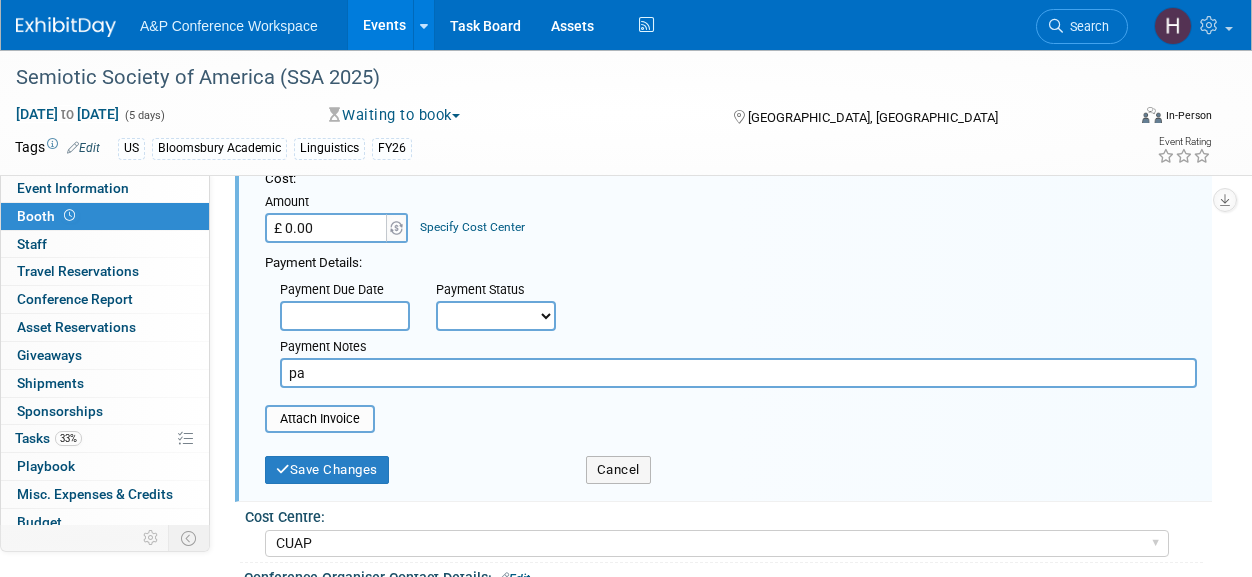 type on "p" 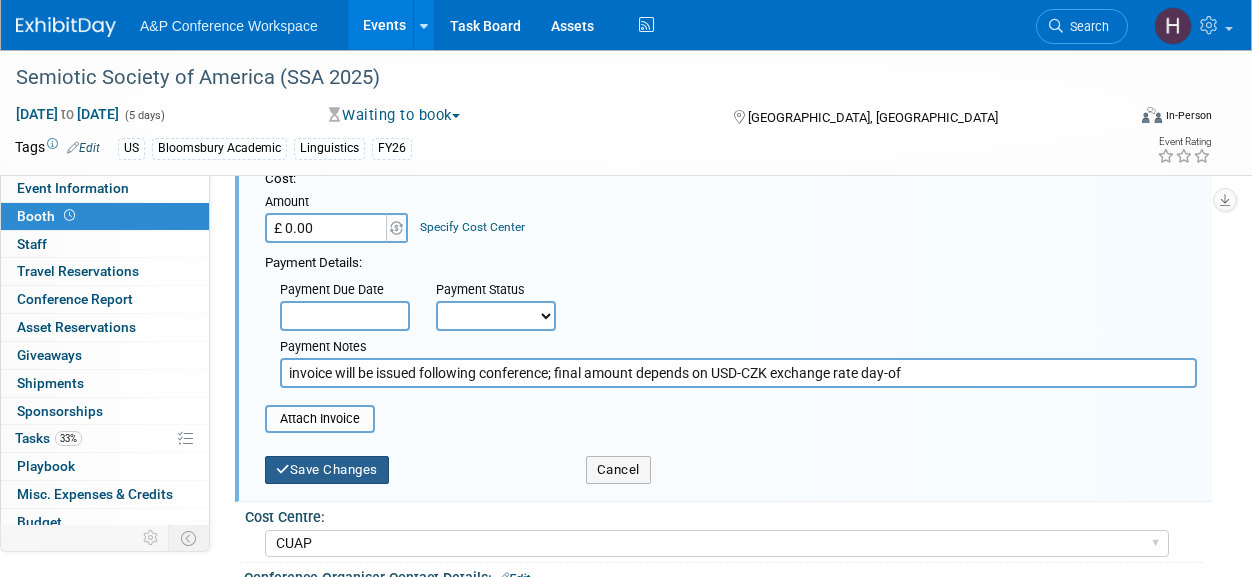 type on "invoice will be issued following conference; final amount depends on USD-CZK exchange rate day-of" 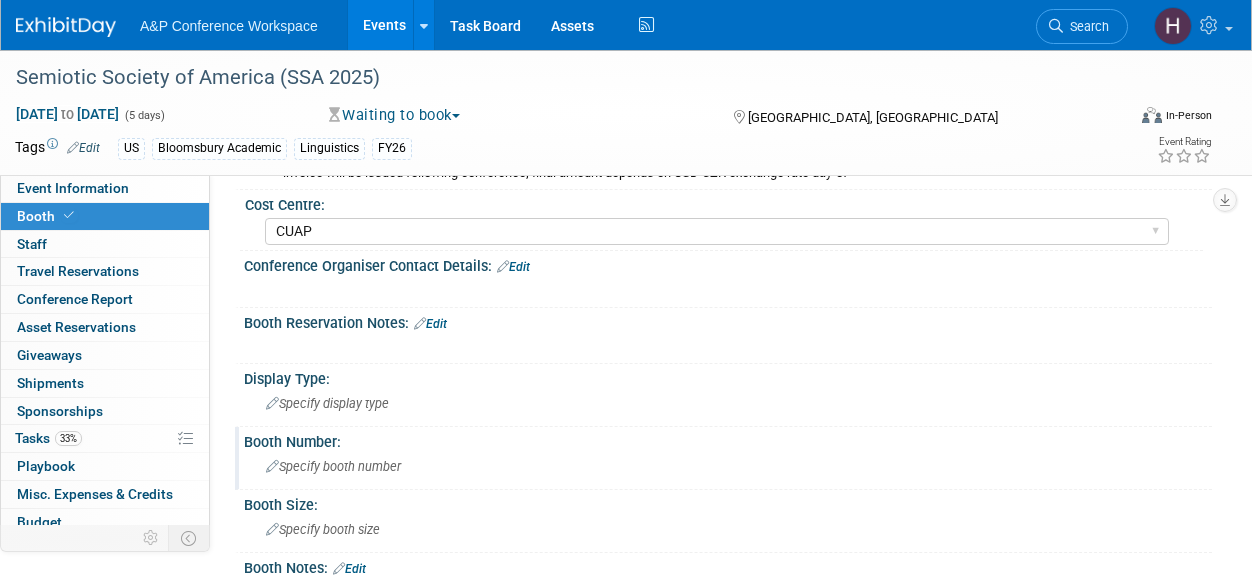 scroll, scrollTop: 0, scrollLeft: 0, axis: both 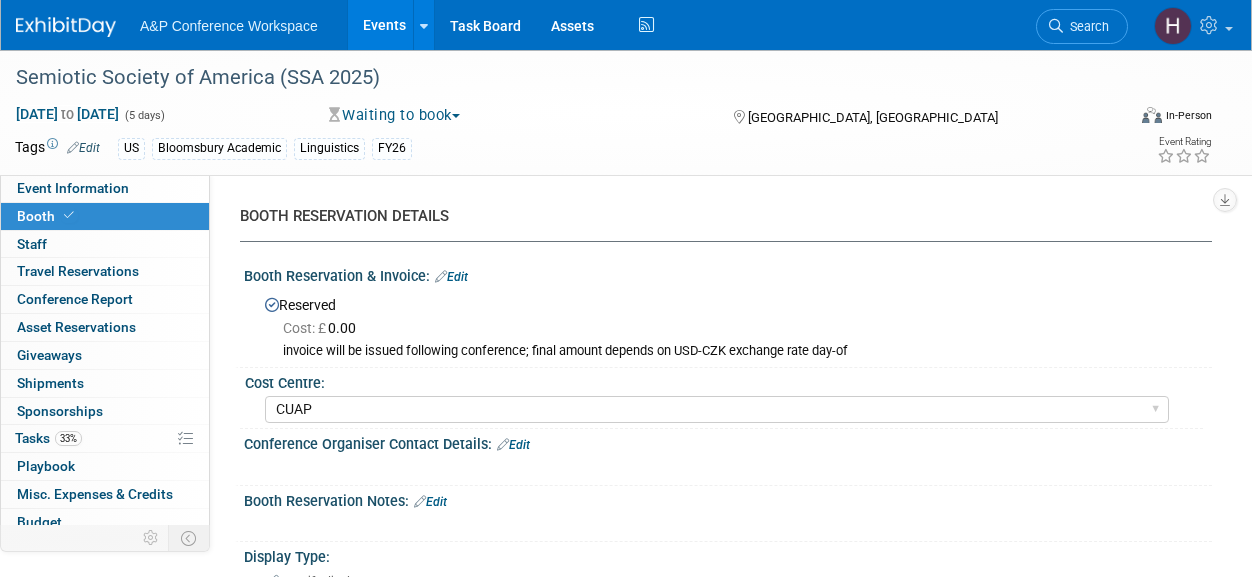 click on "Reserved
Cost: £  0.00
invoice will be issued following conference; final amount depends on USD-CZK exchange rate day-of" at bounding box center (728, 323) 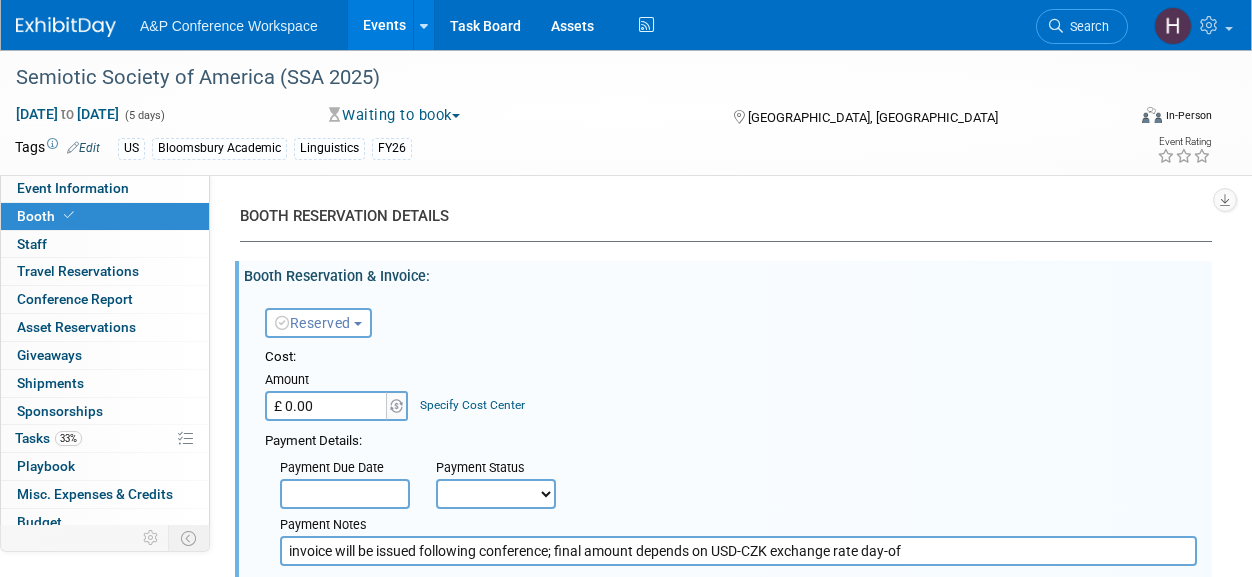 click on "£ 0.00" at bounding box center (327, 406) 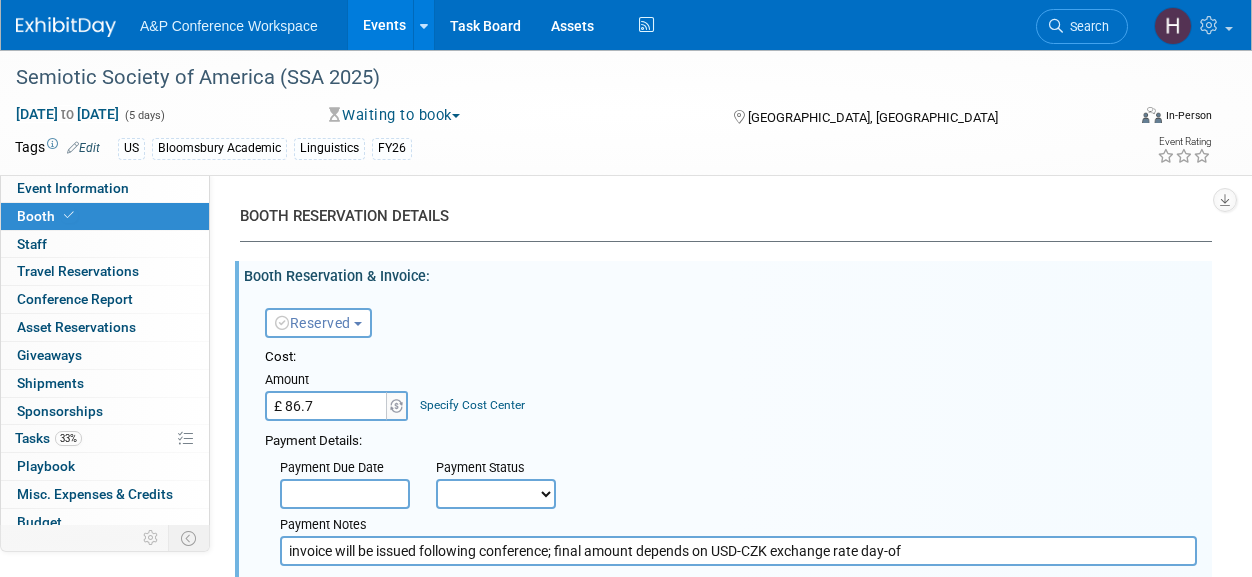type on "£ 86.74" 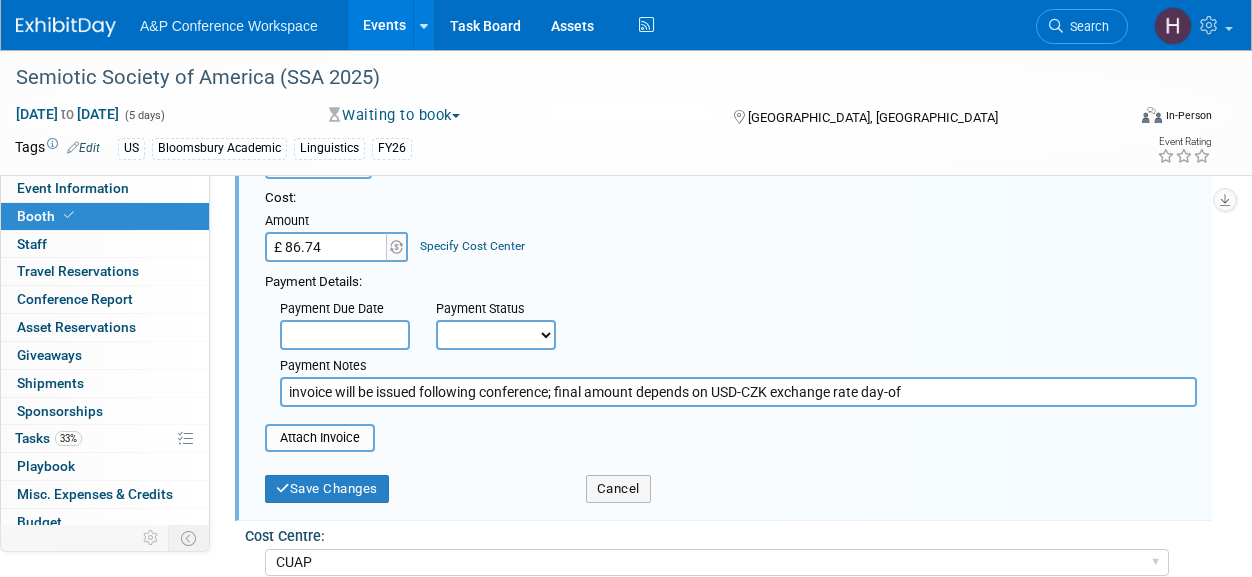 scroll, scrollTop: 162, scrollLeft: 0, axis: vertical 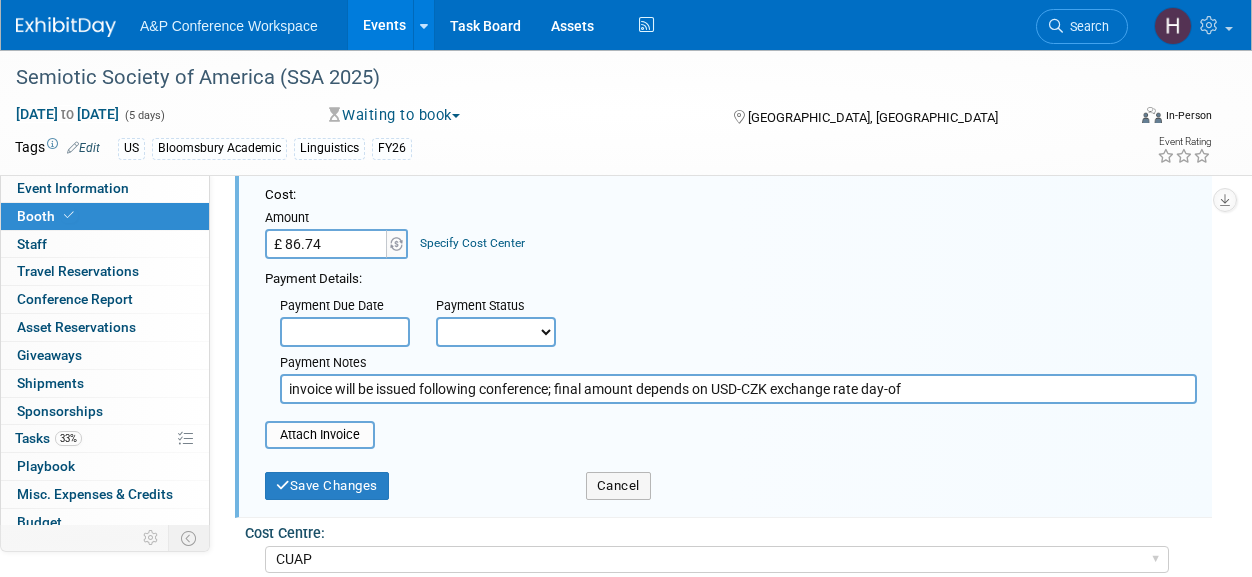 click on "Not Paid Yet
Partially Paid
Paid in Full" at bounding box center [496, 332] 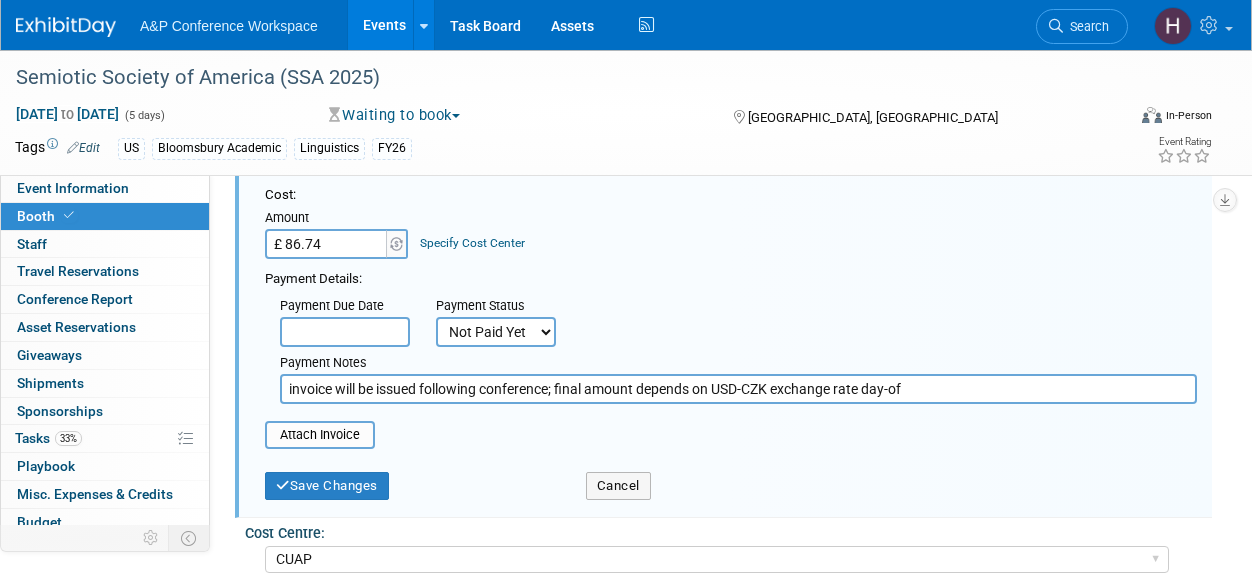click on "Not Paid Yet
Partially Paid
Paid in Full" at bounding box center (496, 332) 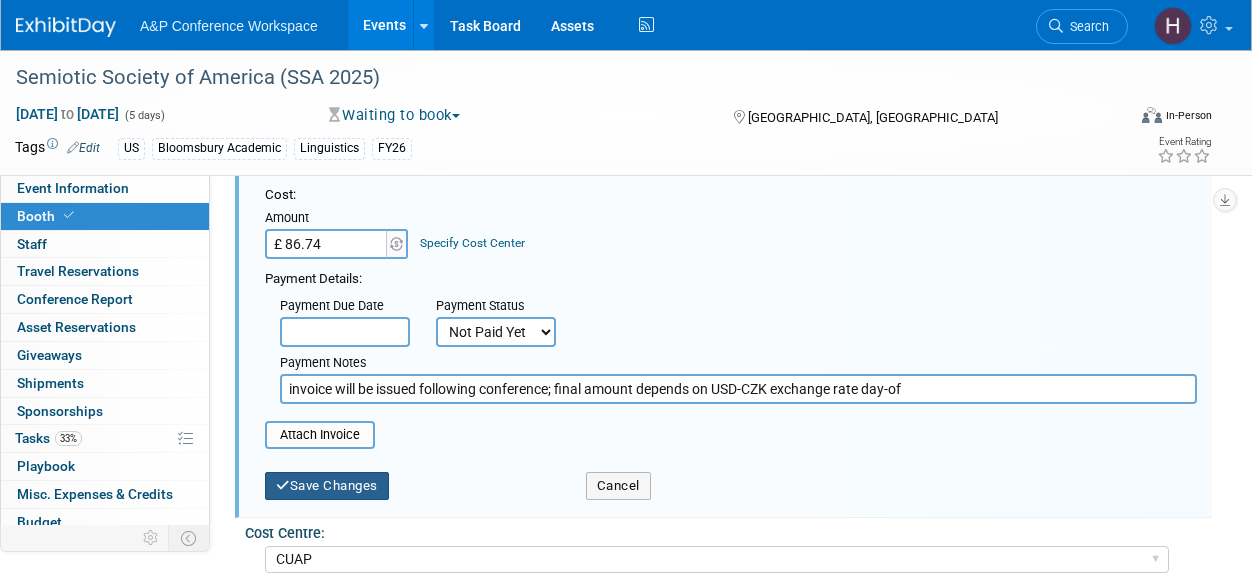 click on "Save Changes" at bounding box center [327, 486] 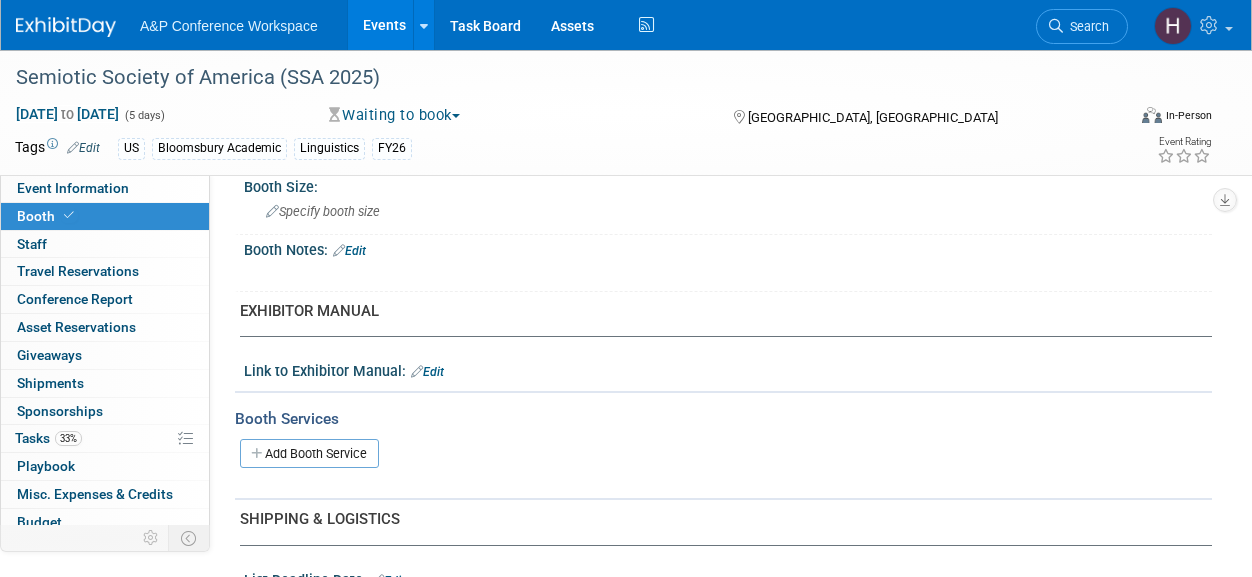 scroll, scrollTop: 520, scrollLeft: 0, axis: vertical 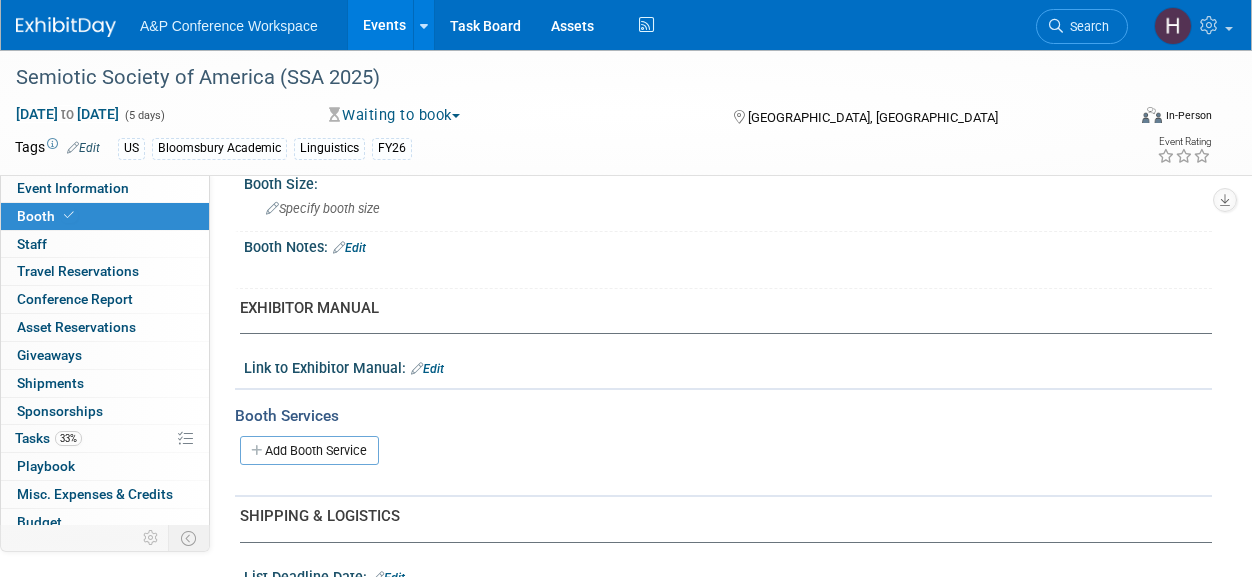 click on "Edit" at bounding box center [349, 248] 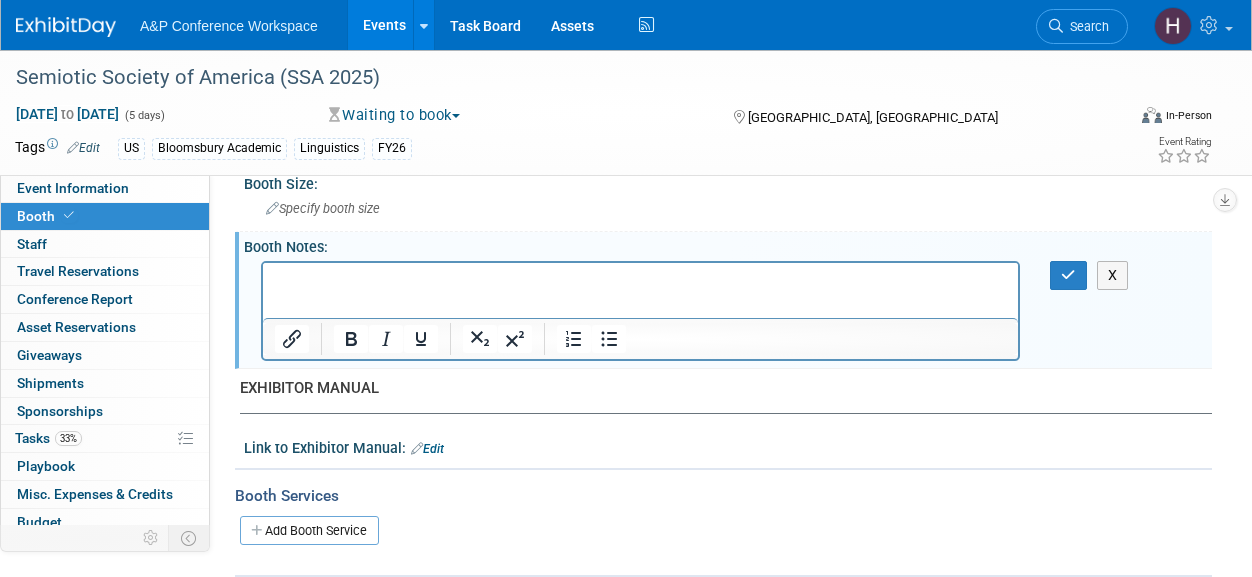 scroll, scrollTop: 0, scrollLeft: 0, axis: both 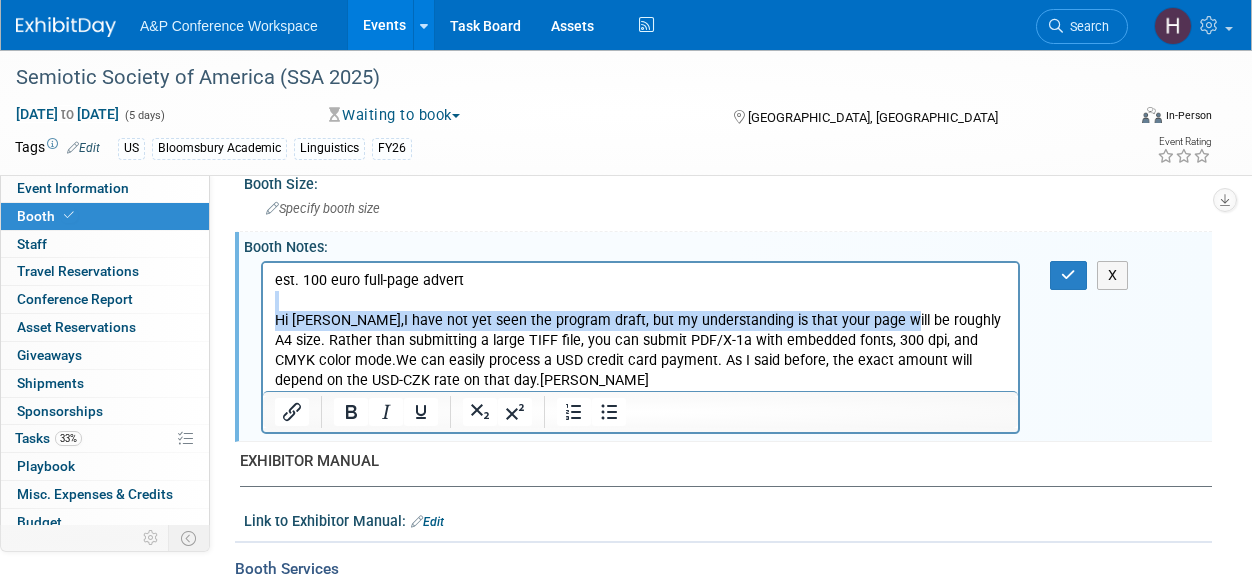 drag, startPoint x: 879, startPoint y: 319, endPoint x: 214, endPoint y: 307, distance: 665.1083 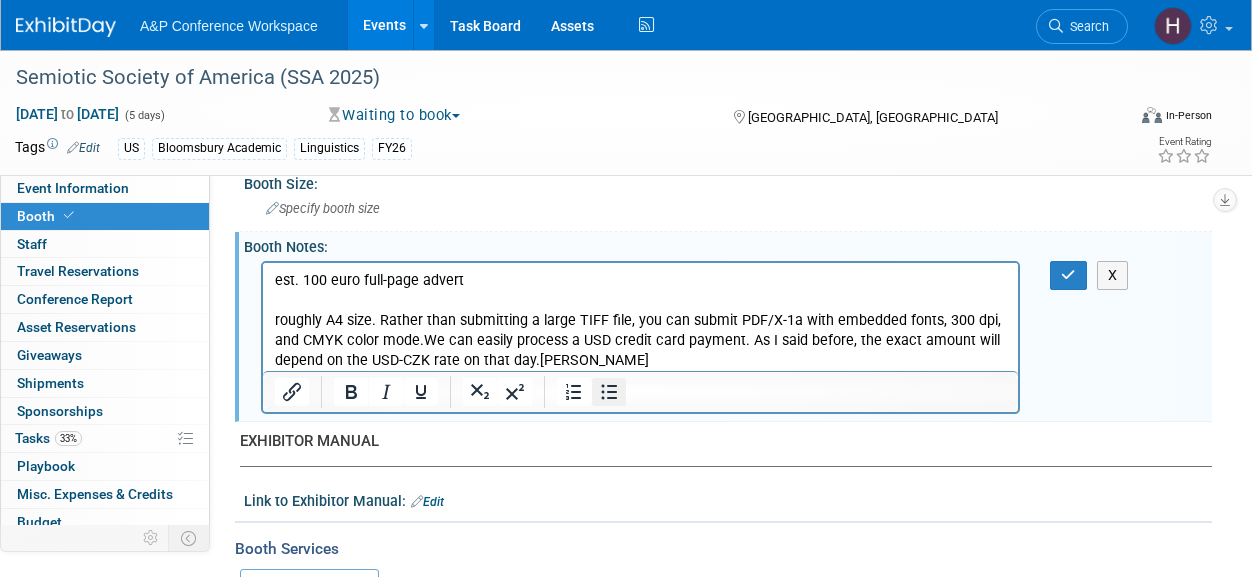 click at bounding box center [609, 392] 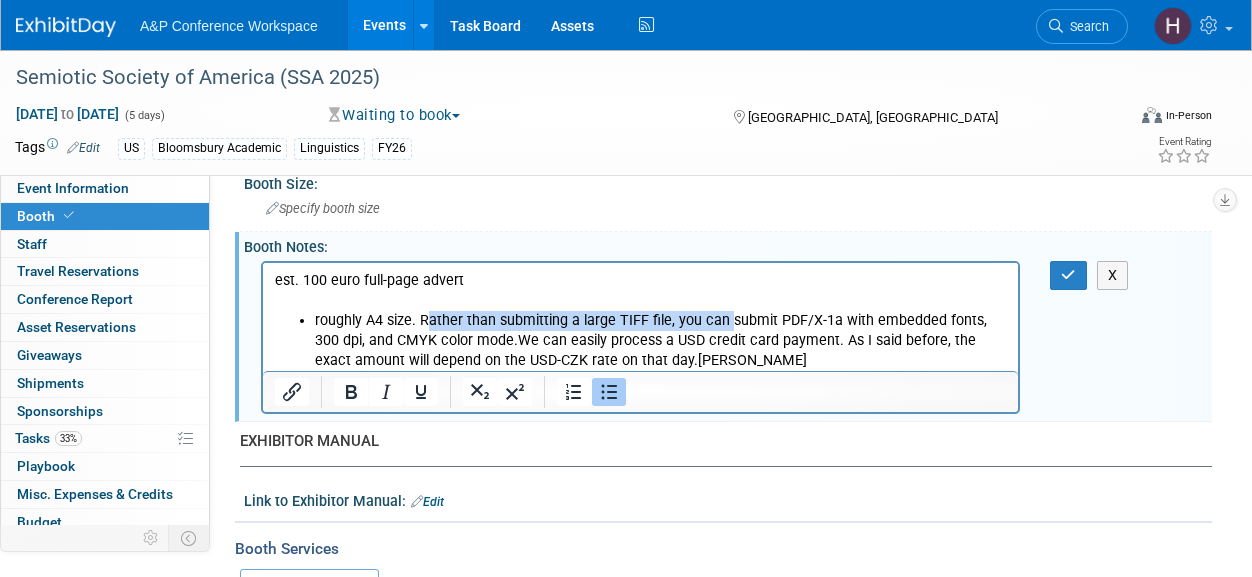 drag, startPoint x: 424, startPoint y: 317, endPoint x: 728, endPoint y: 316, distance: 304.00165 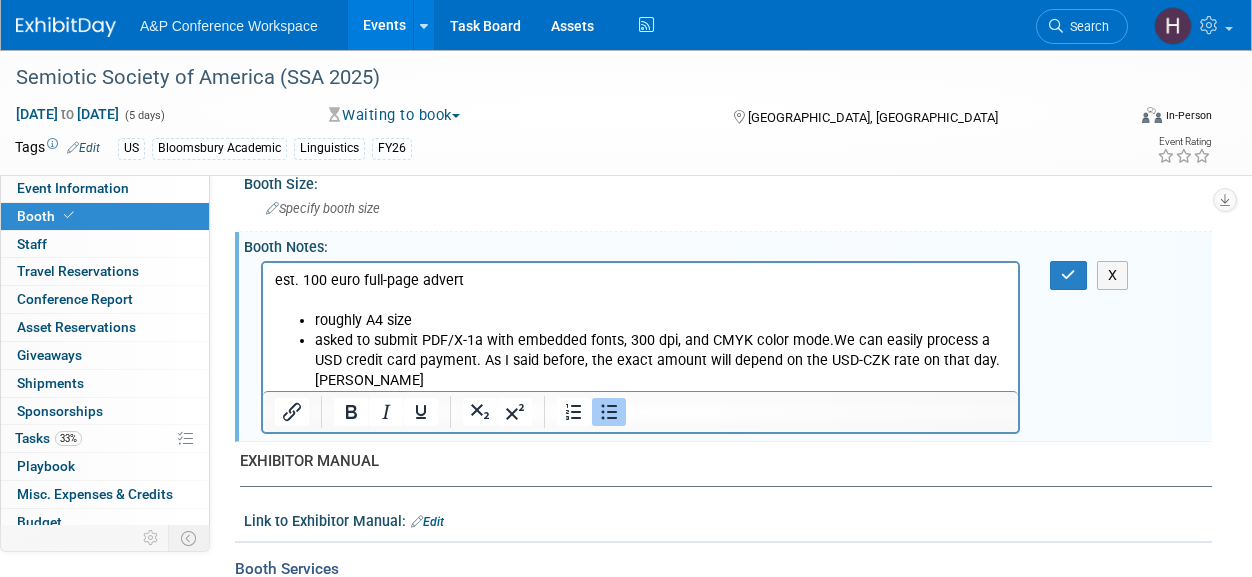 click on "asked to submit PDF/X-1a with embedded fonts, 300 dpi, and CMYK color mode.We can easily process a USD credit card payment. As I said before, the exact amount will depend on the USD-CZK rate on that day.Cheers,Joseph" at bounding box center [661, 360] 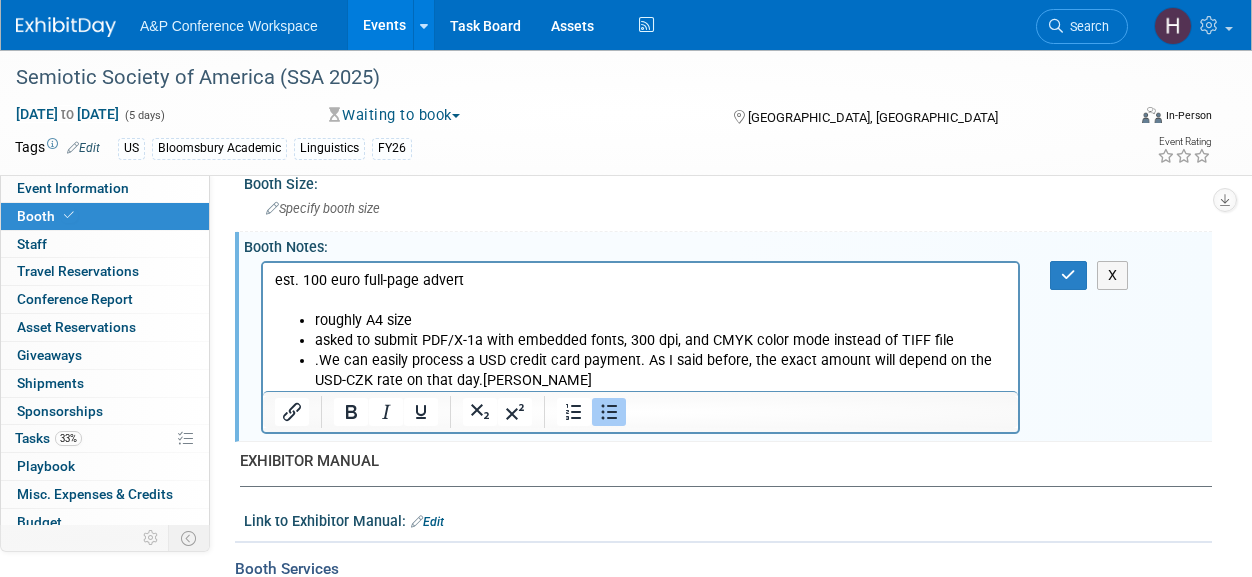 drag, startPoint x: 728, startPoint y: 369, endPoint x: 260, endPoint y: 344, distance: 468.66727 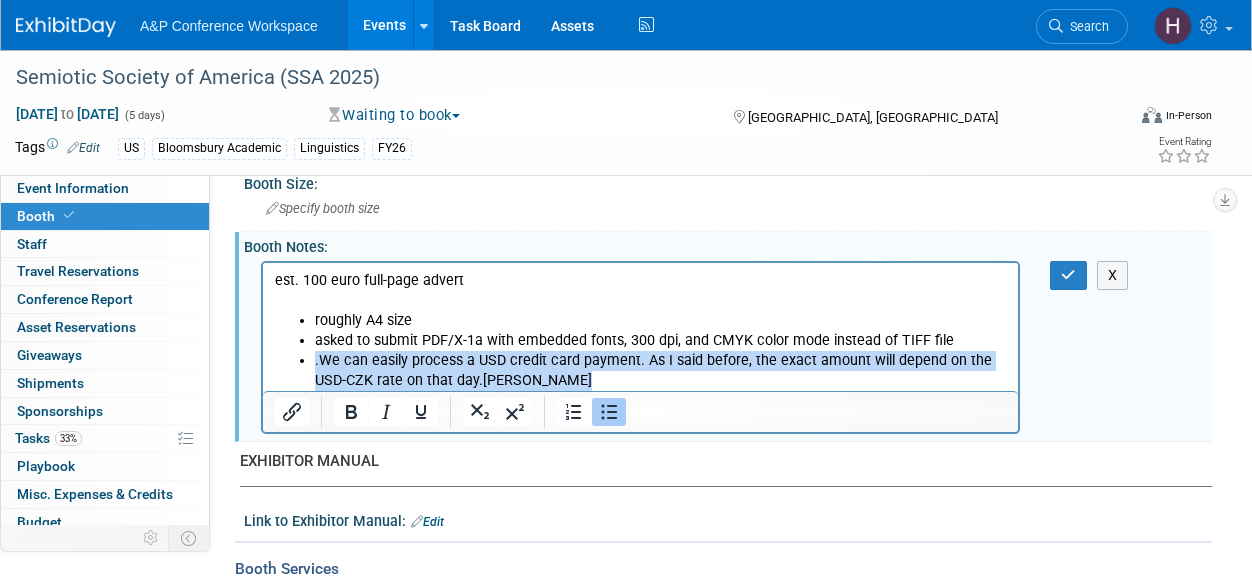 drag, startPoint x: 316, startPoint y: 364, endPoint x: 584, endPoint y: 382, distance: 268.6038 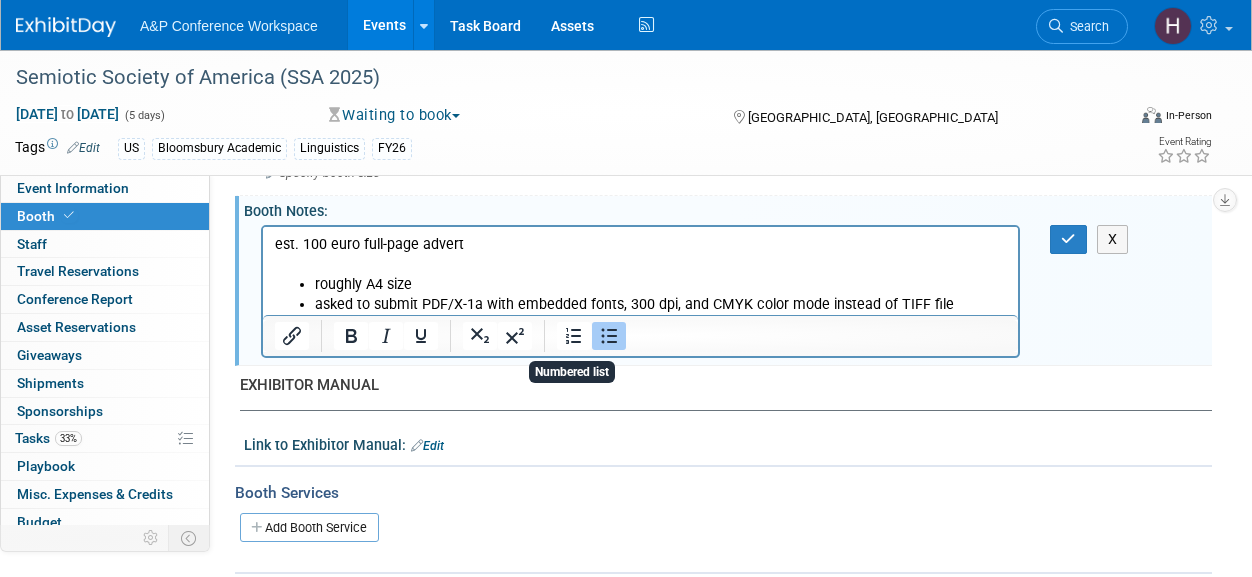 scroll, scrollTop: 558, scrollLeft: 0, axis: vertical 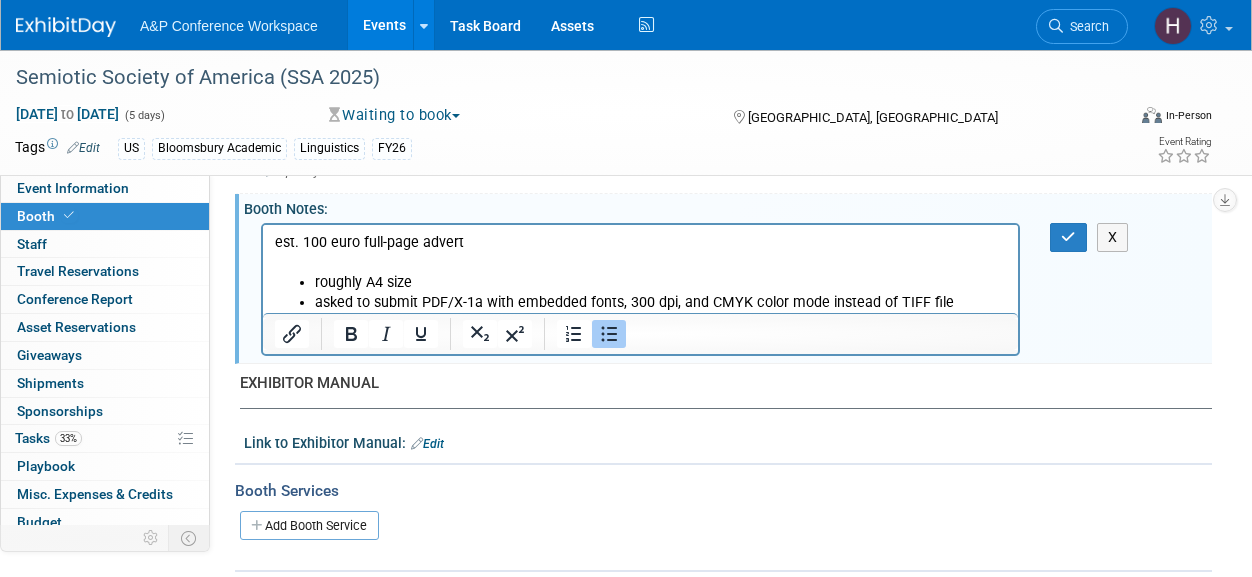 click on "roughly A4 size asked to submit PDF/X-1a with embedded fonts, 300 dpi, and CMYK color mode instead of TIFF file" at bounding box center (641, 292) 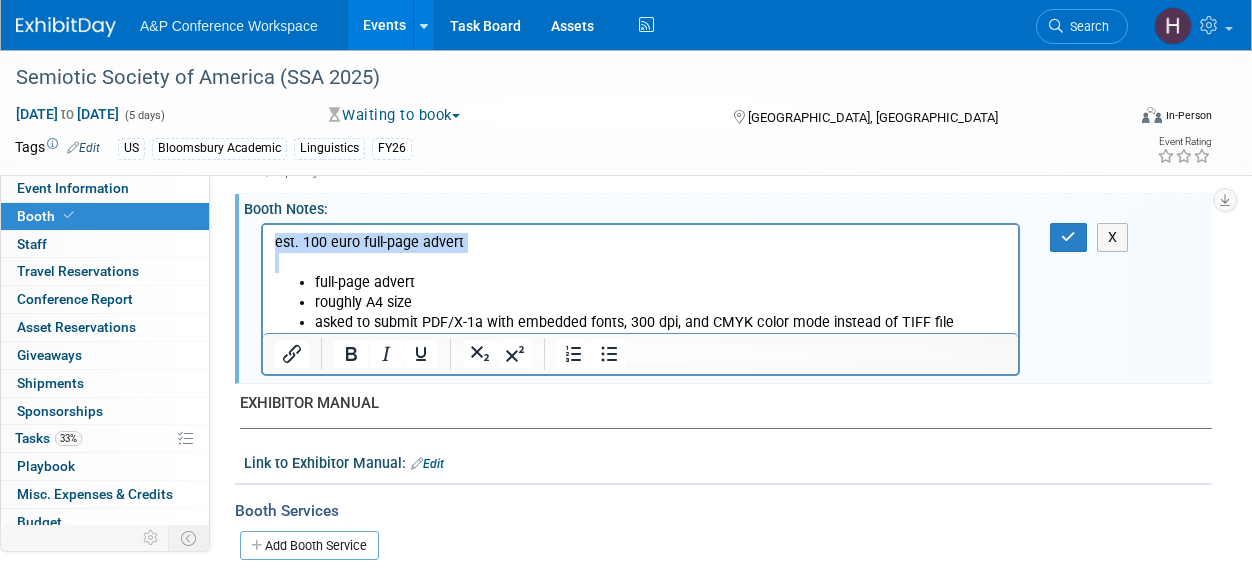 drag, startPoint x: 480, startPoint y: 254, endPoint x: 255, endPoint y: 242, distance: 225.31978 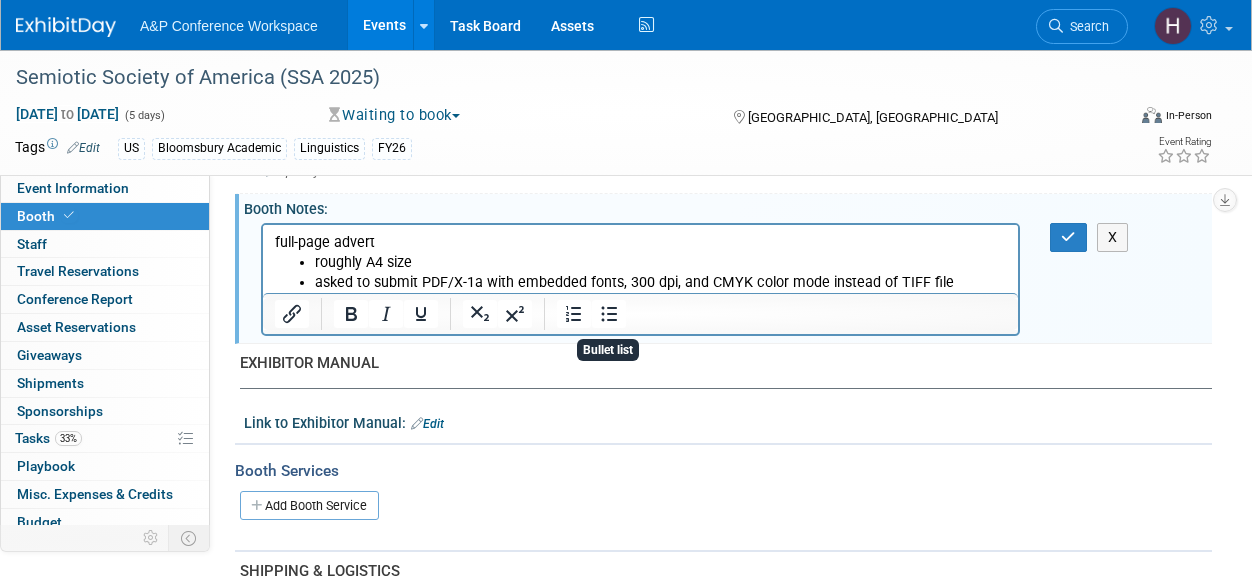 drag, startPoint x: 869, startPoint y: 537, endPoint x: 588, endPoint y: 271, distance: 386.9328 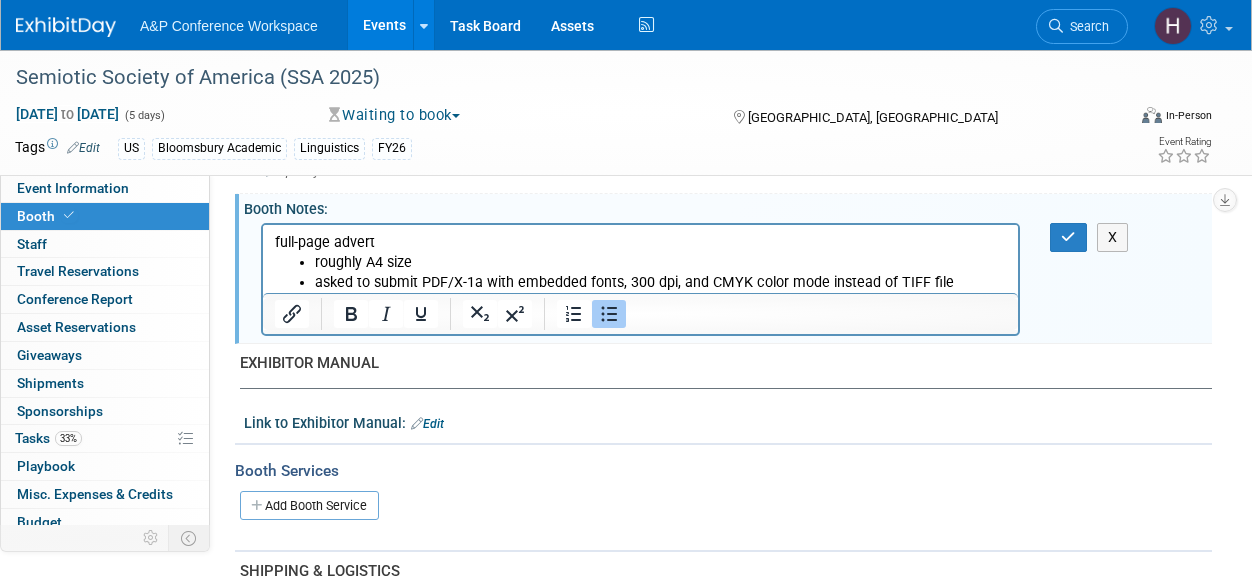 click 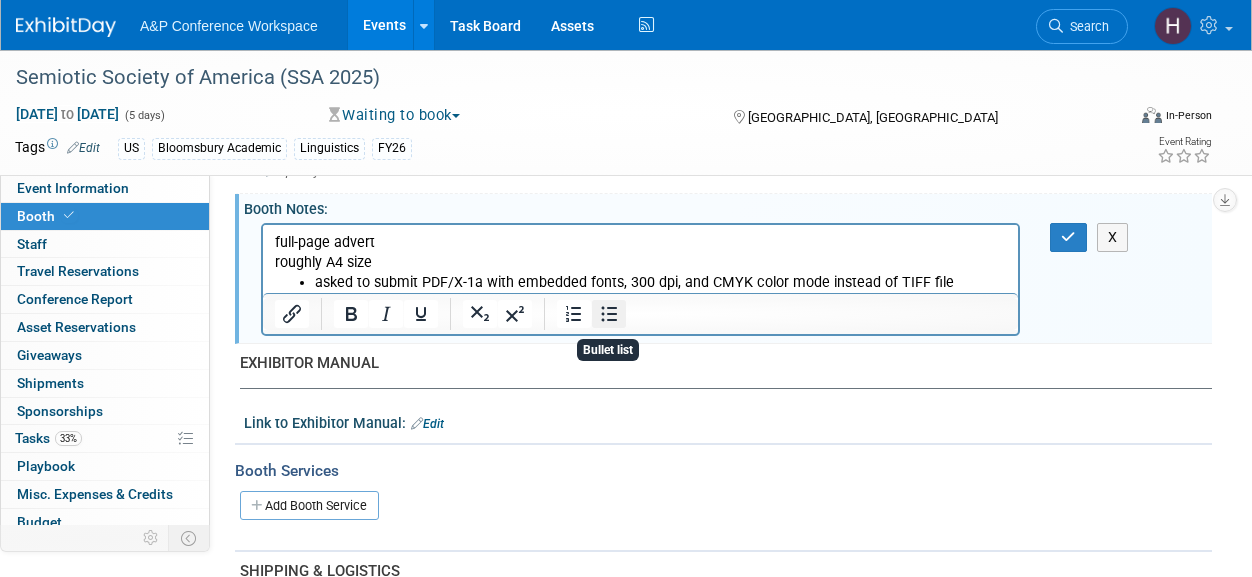 click 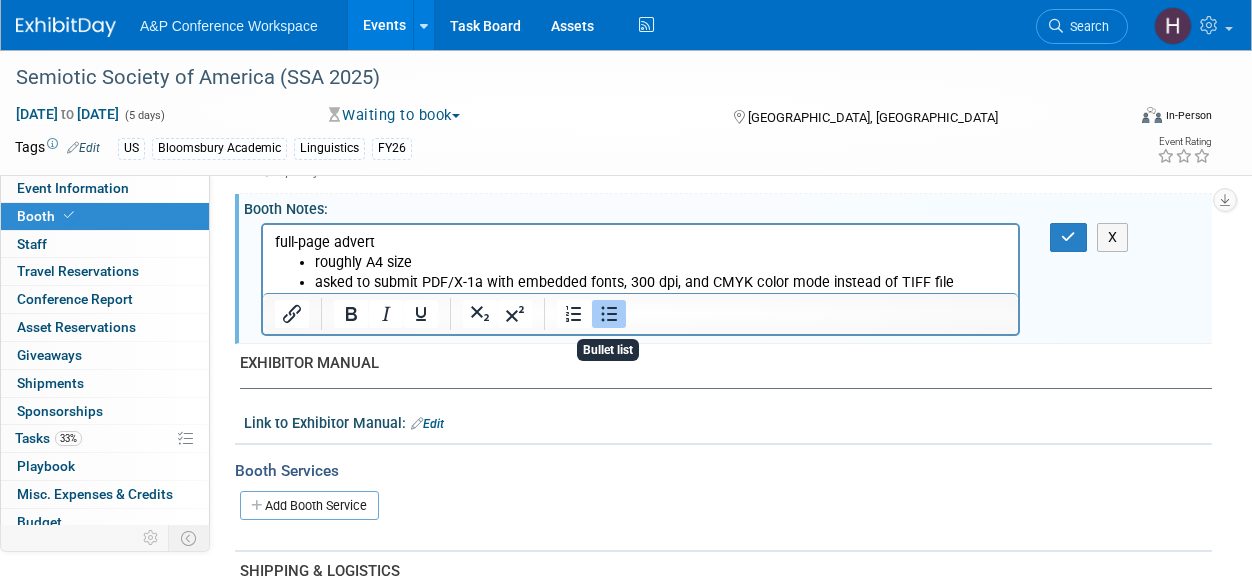 click 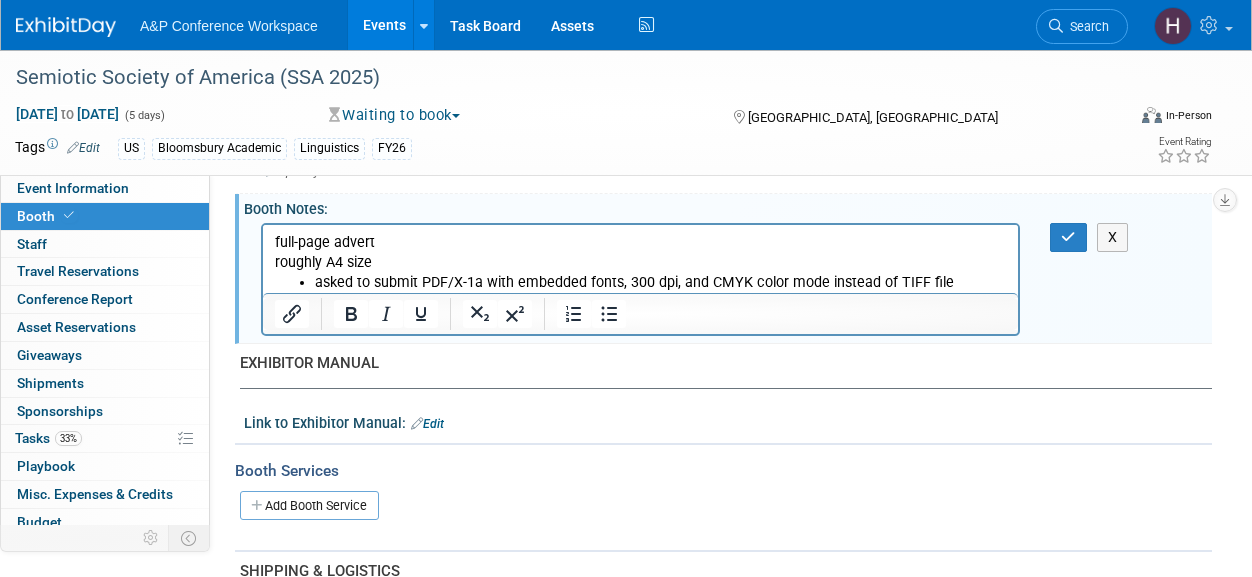 drag, startPoint x: 875, startPoint y: 533, endPoint x: 948, endPoint y: 286, distance: 257.56165 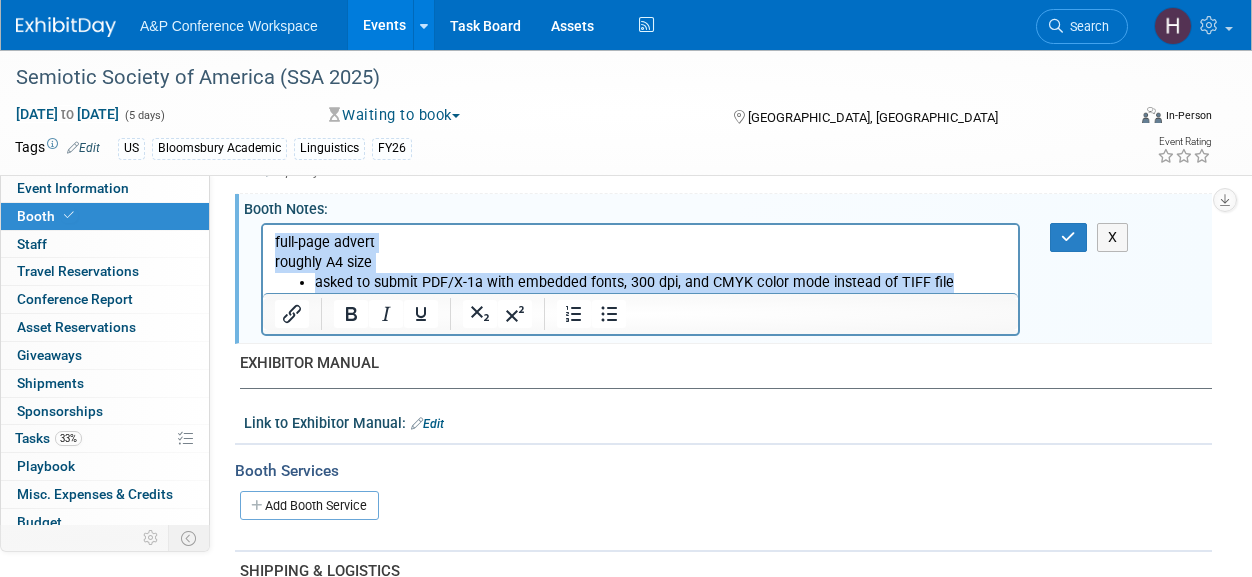 drag, startPoint x: 948, startPoint y: 286, endPoint x: 230, endPoint y: 159, distance: 729.1454 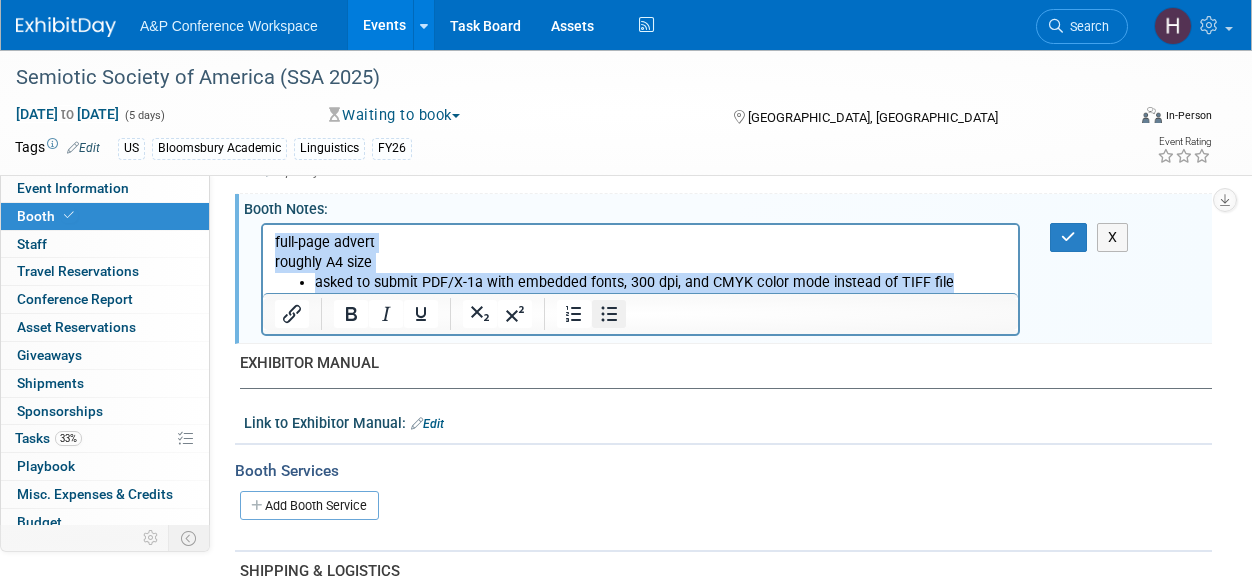 click 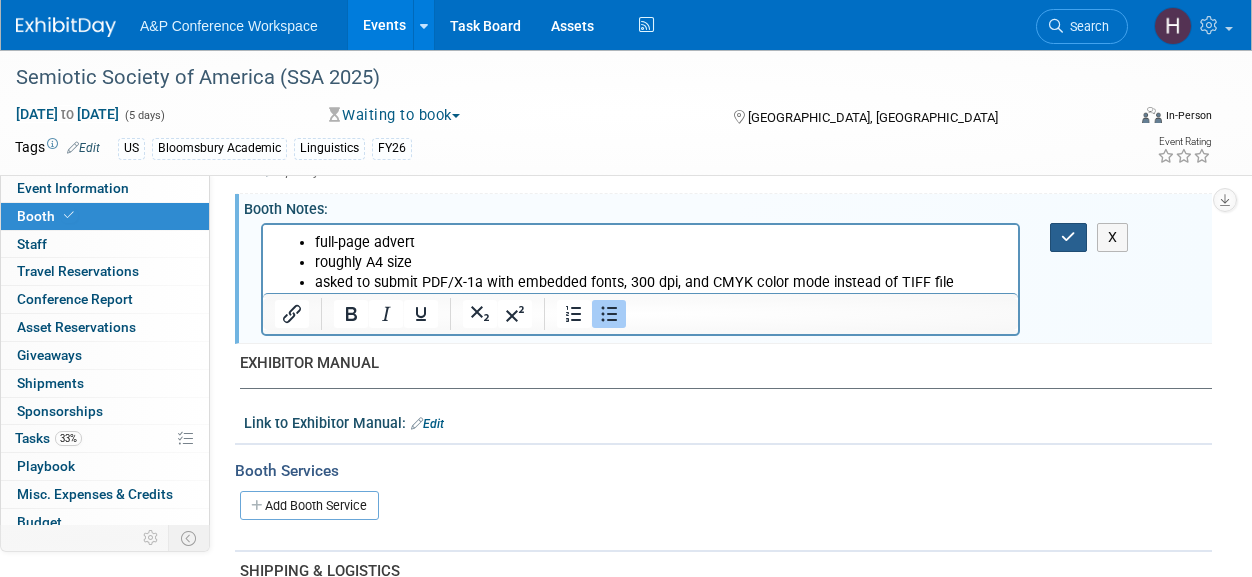 click at bounding box center [1068, 237] 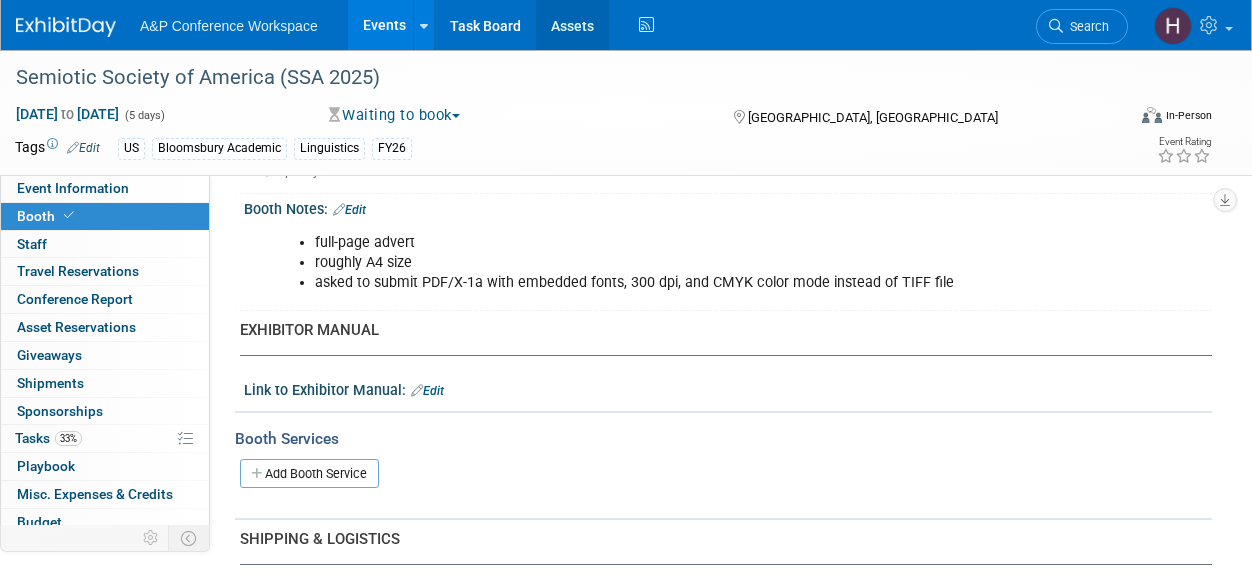 click on "Assets" at bounding box center (572, 25) 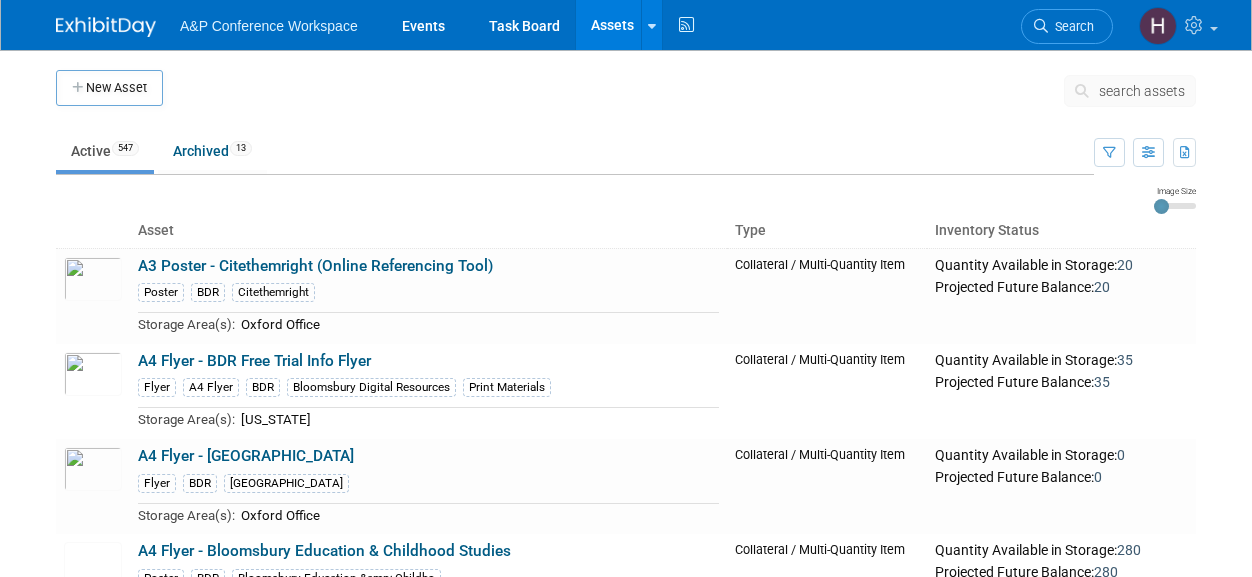 scroll, scrollTop: 0, scrollLeft: 0, axis: both 